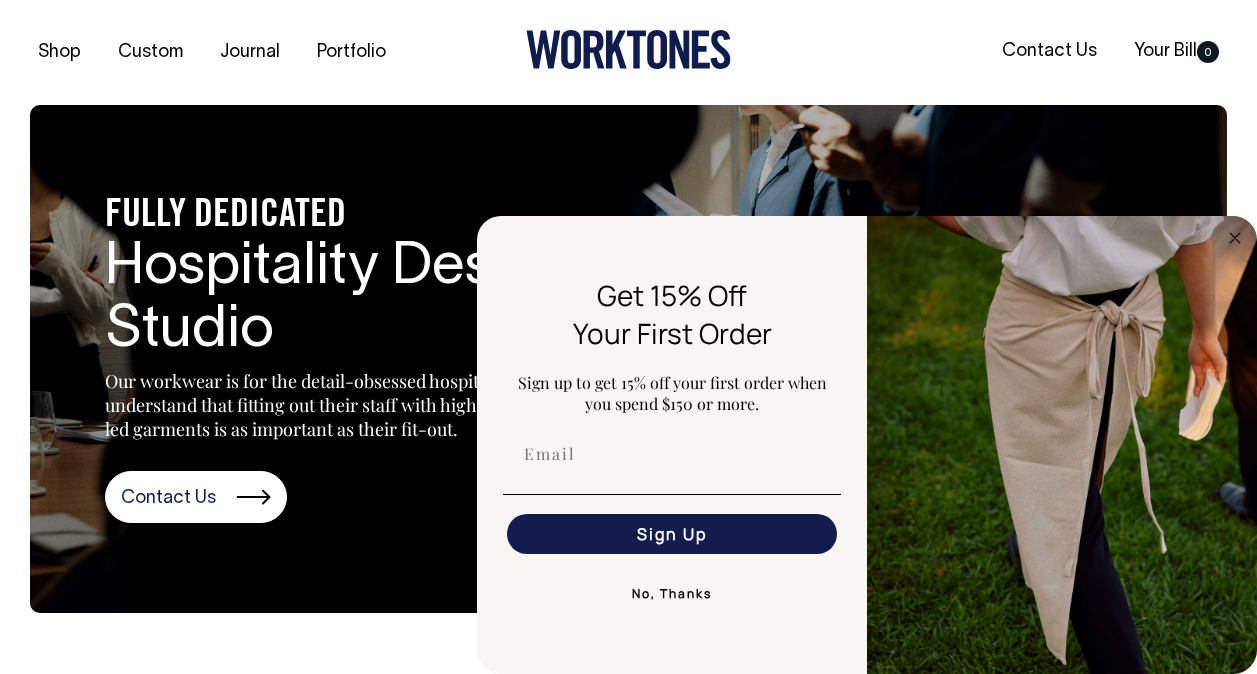 scroll, scrollTop: 0, scrollLeft: 0, axis: both 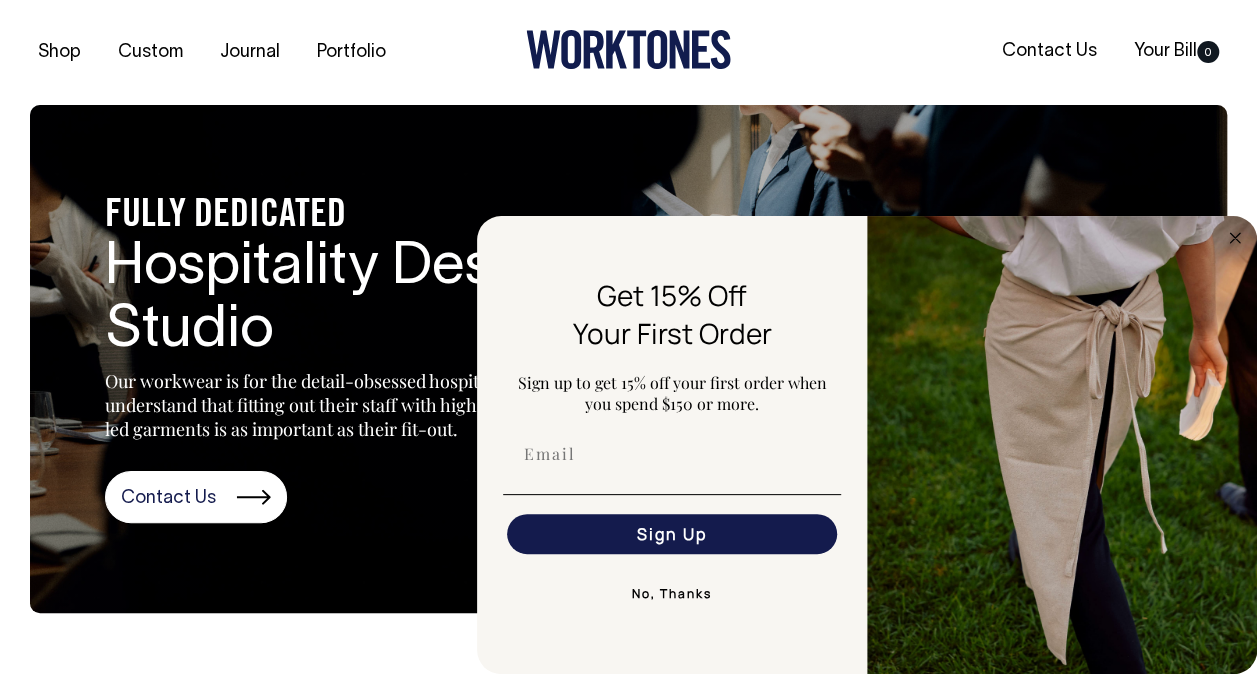 click on "No, Thanks" at bounding box center (672, 594) 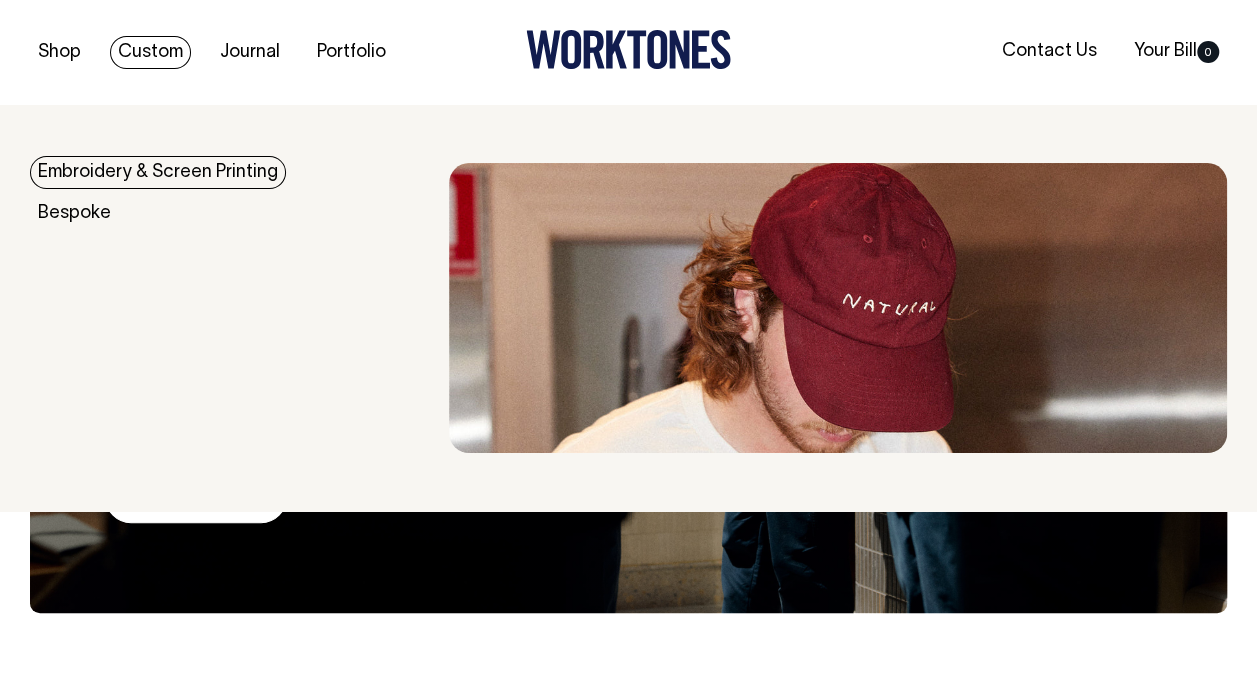 click on "Custom" at bounding box center [150, 52] 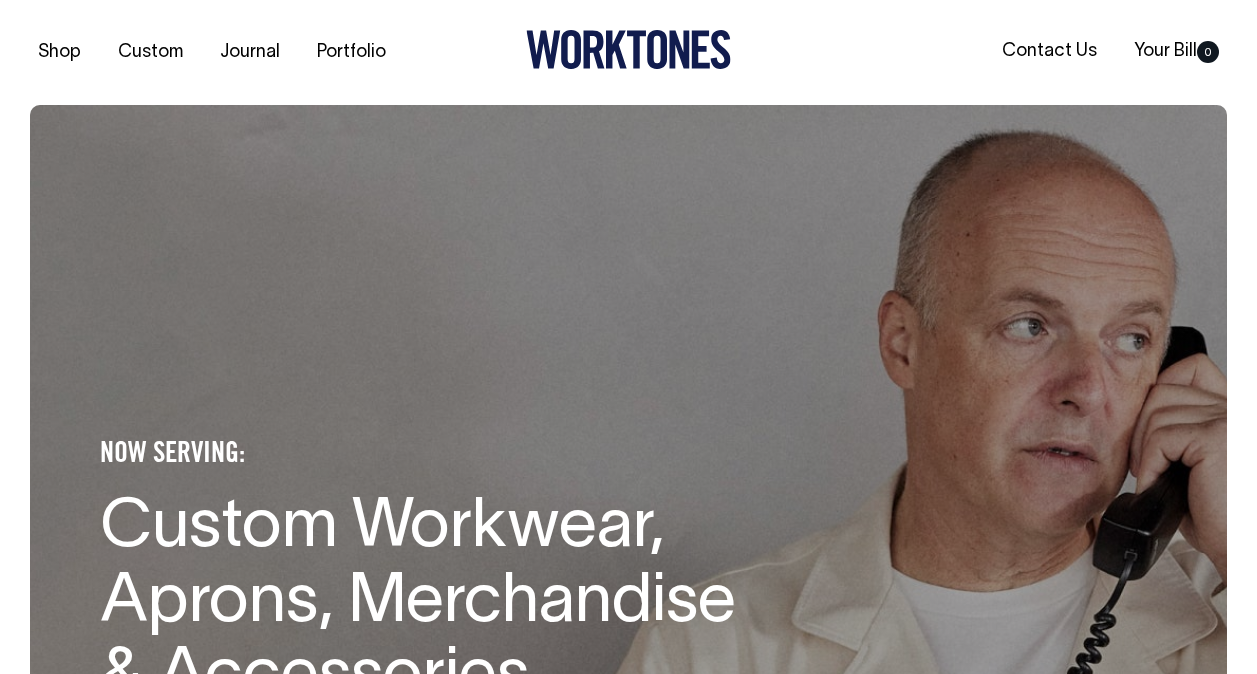scroll, scrollTop: 0, scrollLeft: 0, axis: both 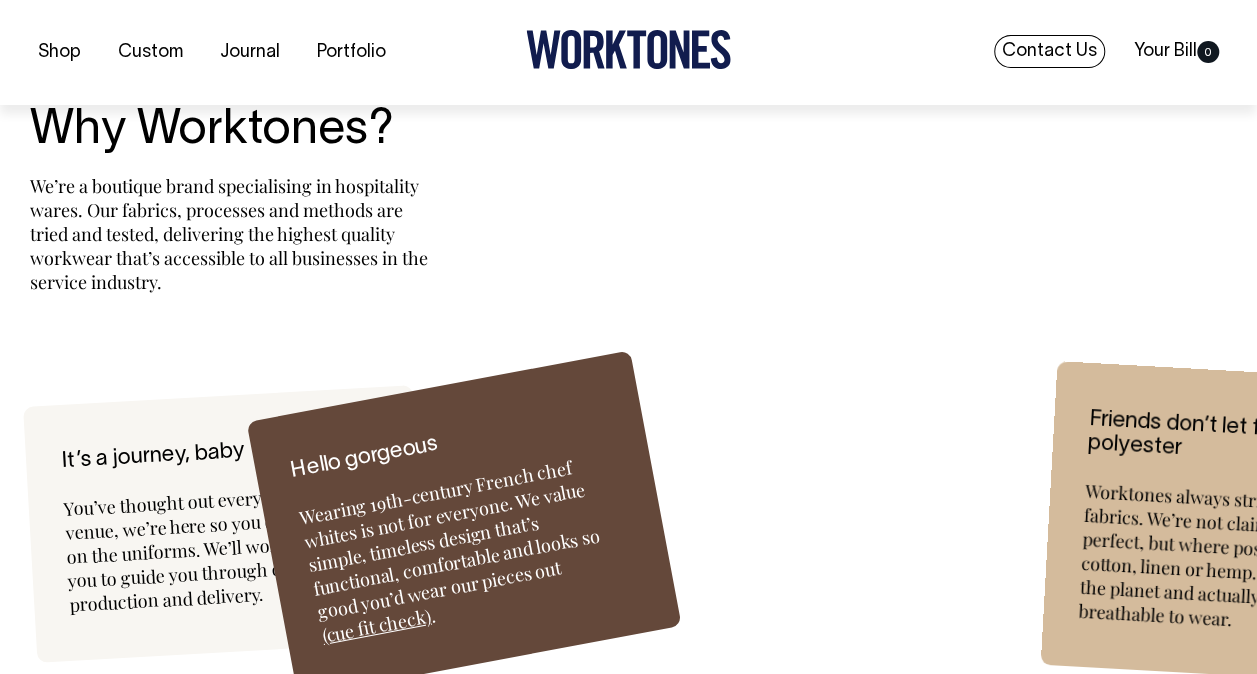 click on "Contact Us" at bounding box center (1049, 51) 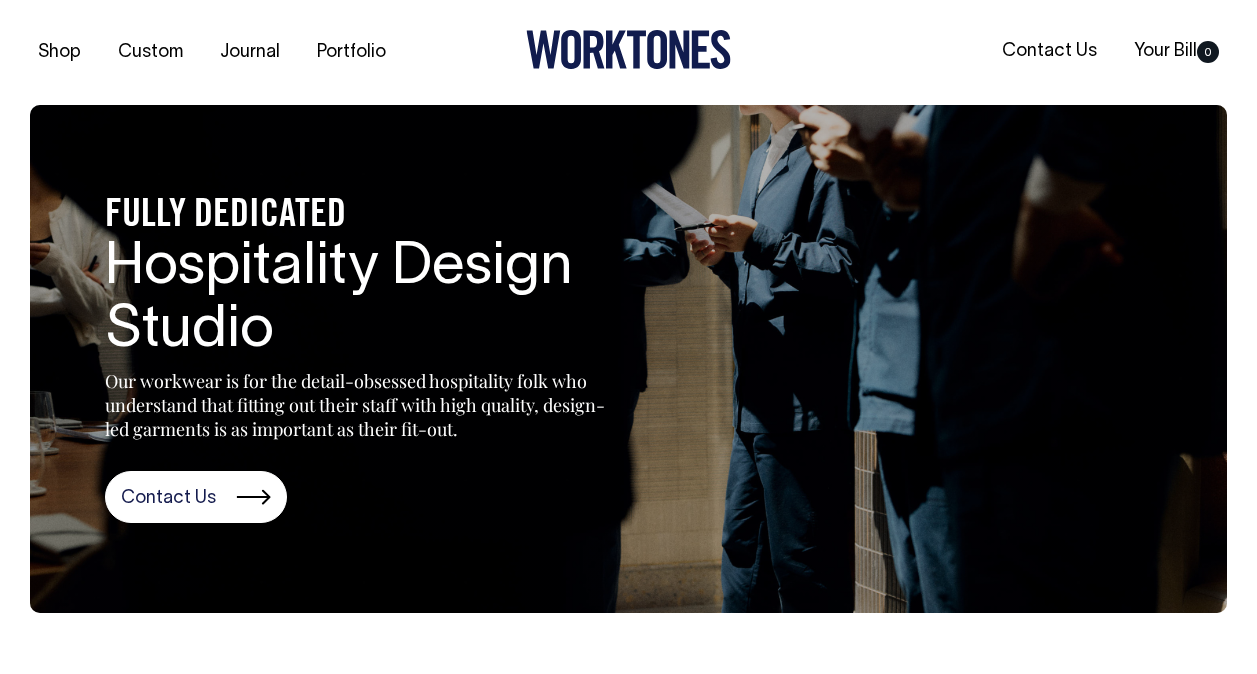 scroll, scrollTop: 0, scrollLeft: 0, axis: both 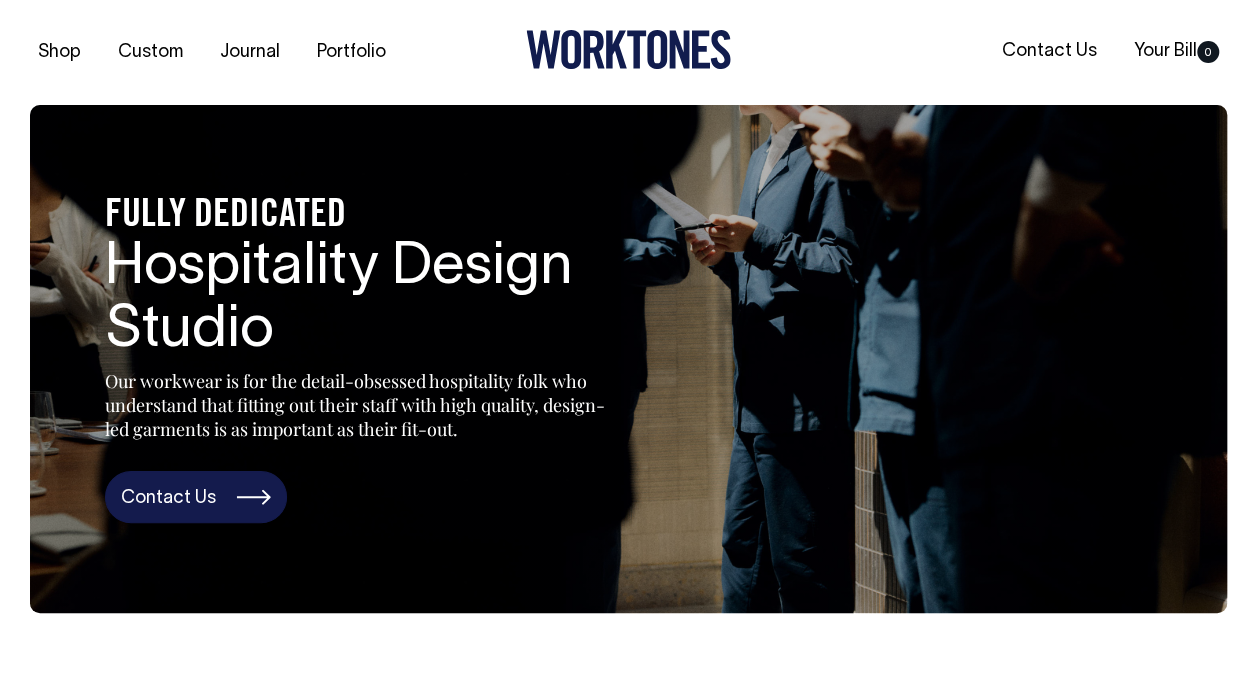 click on "Contact Us" at bounding box center [196, 497] 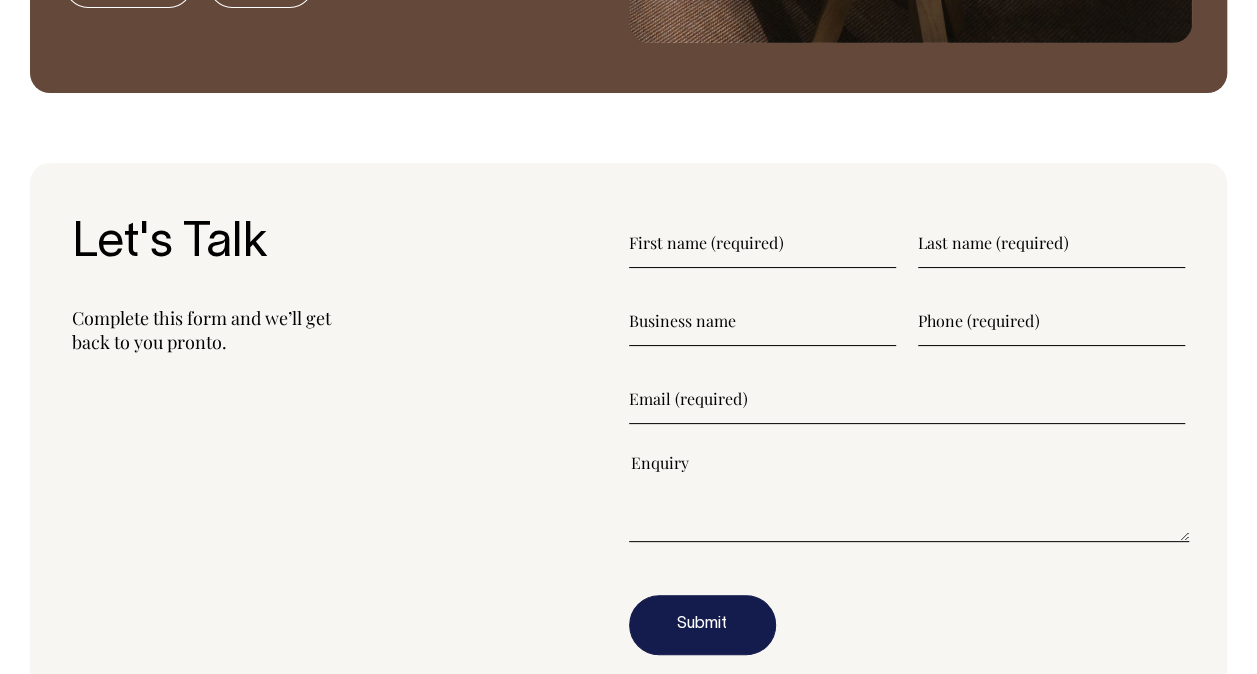 scroll, scrollTop: 1989, scrollLeft: 0, axis: vertical 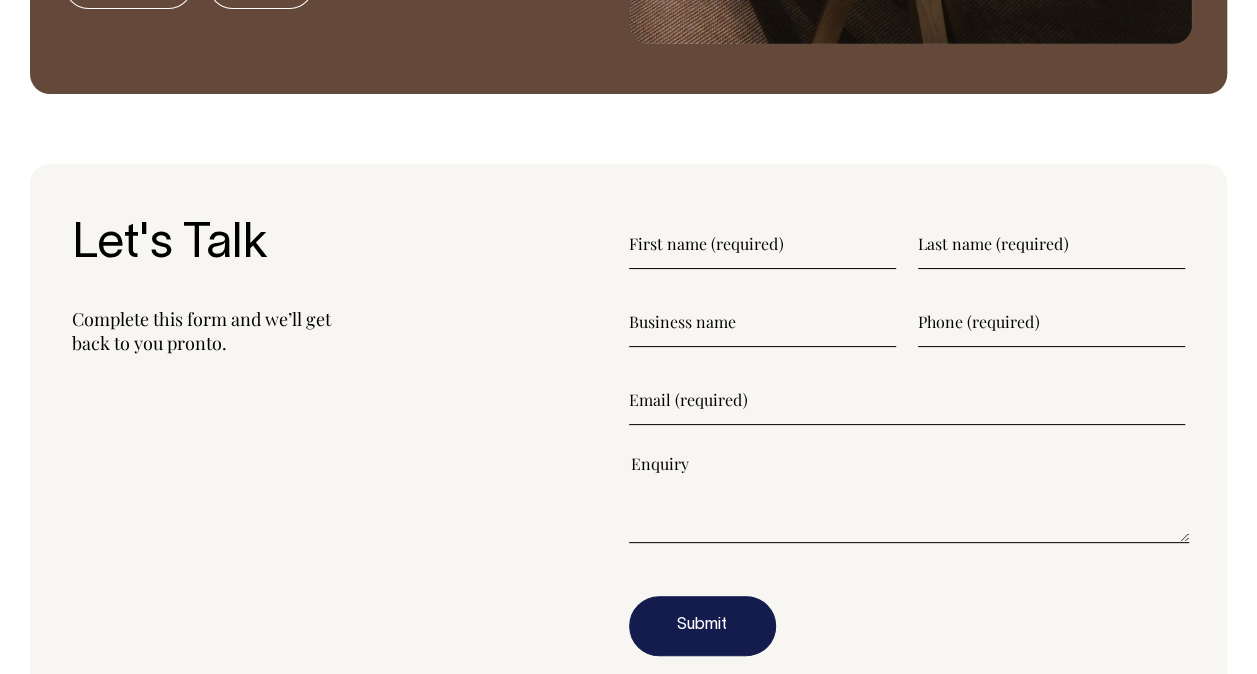 click at bounding box center [762, 244] 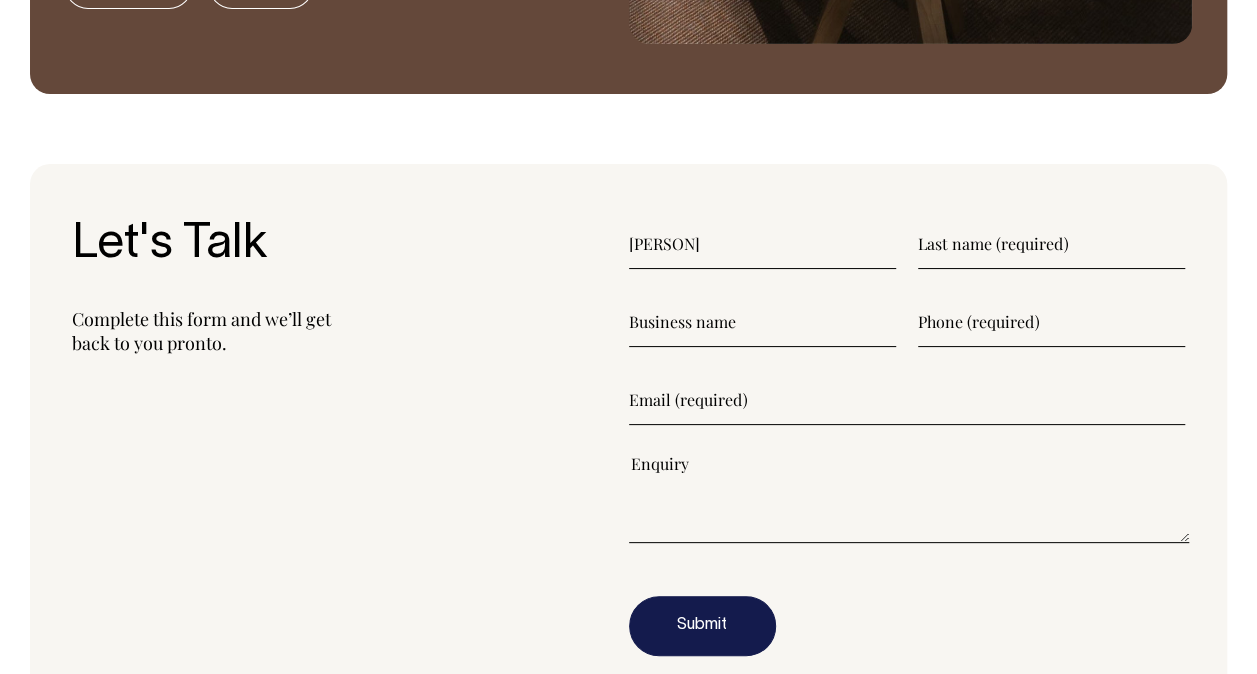 type on "[PERSON]" 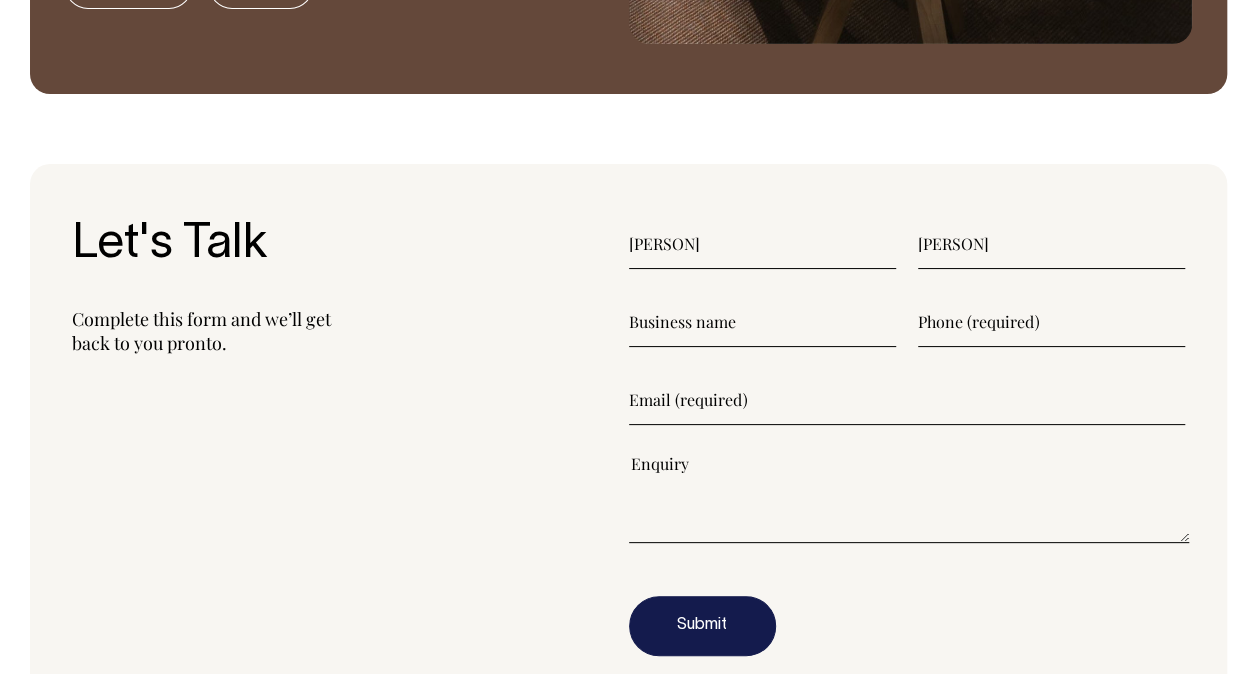 click at bounding box center (762, 322) 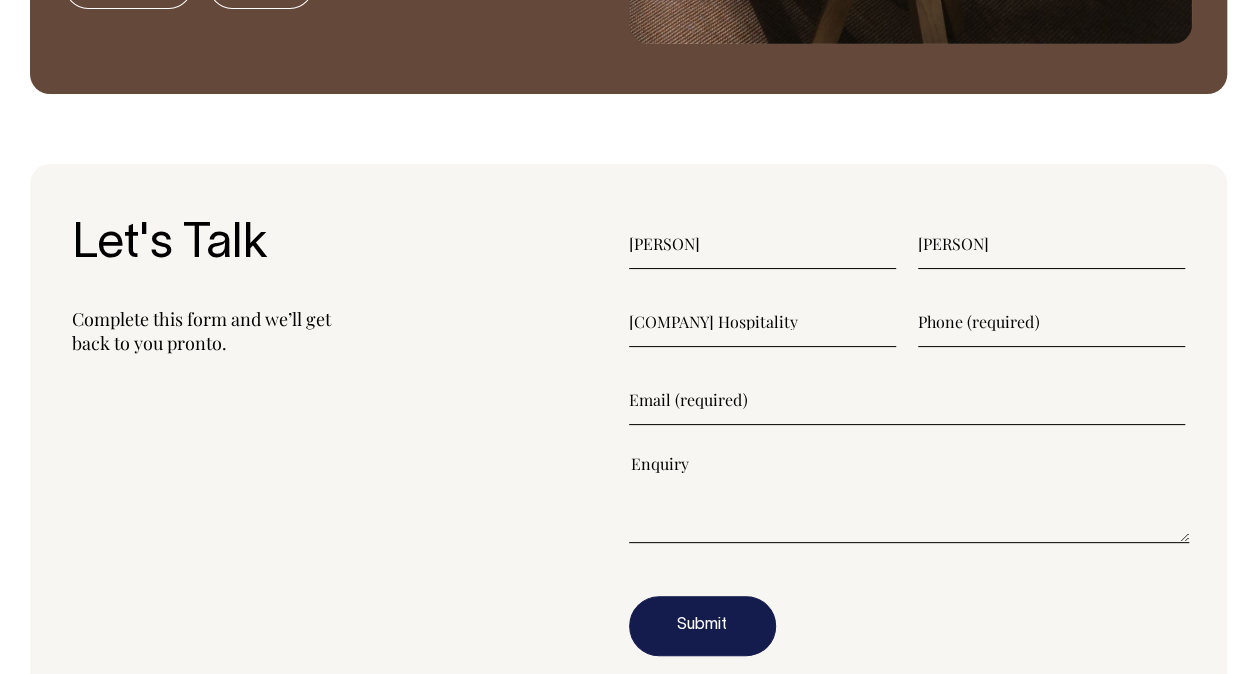 type on "[COMPANY] Hospitality" 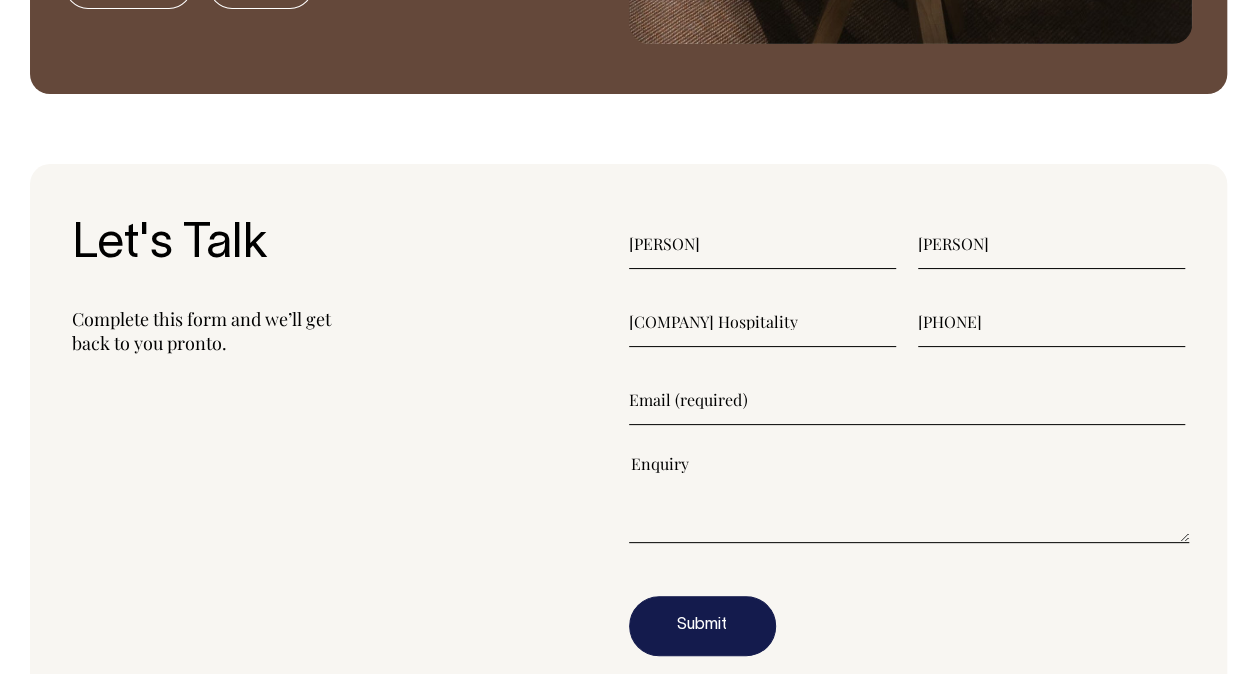 type on "0404 752 436" 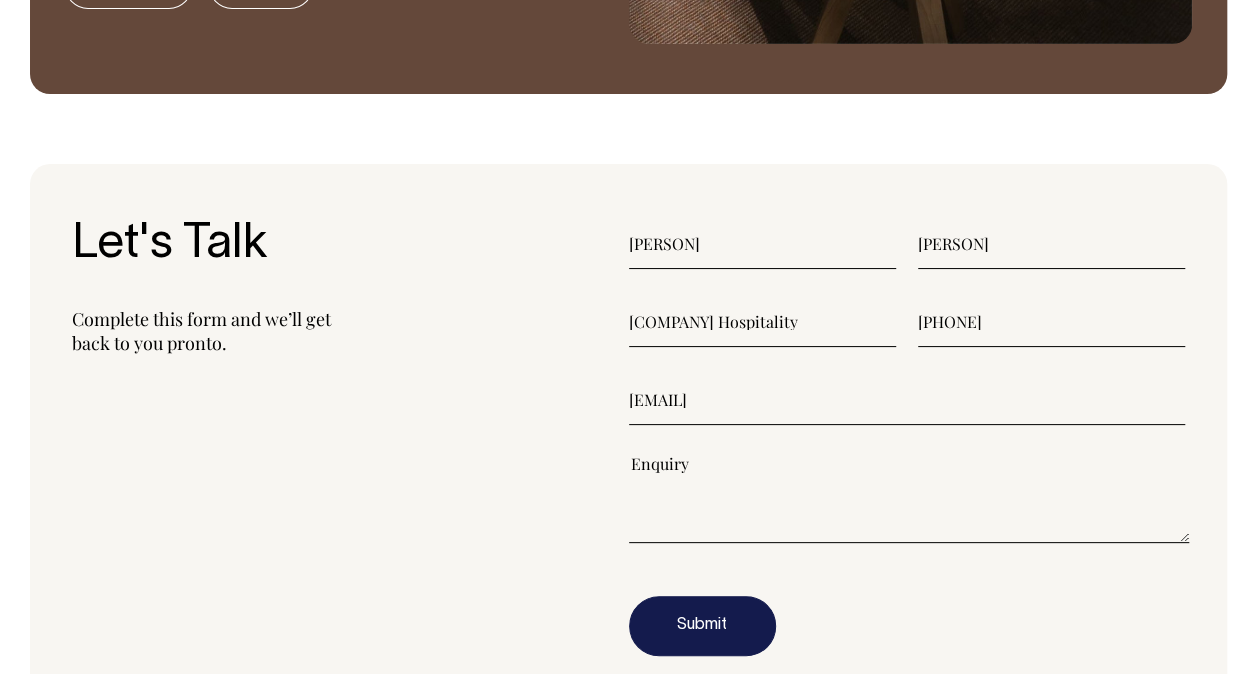type on "joel@jacaval.com" 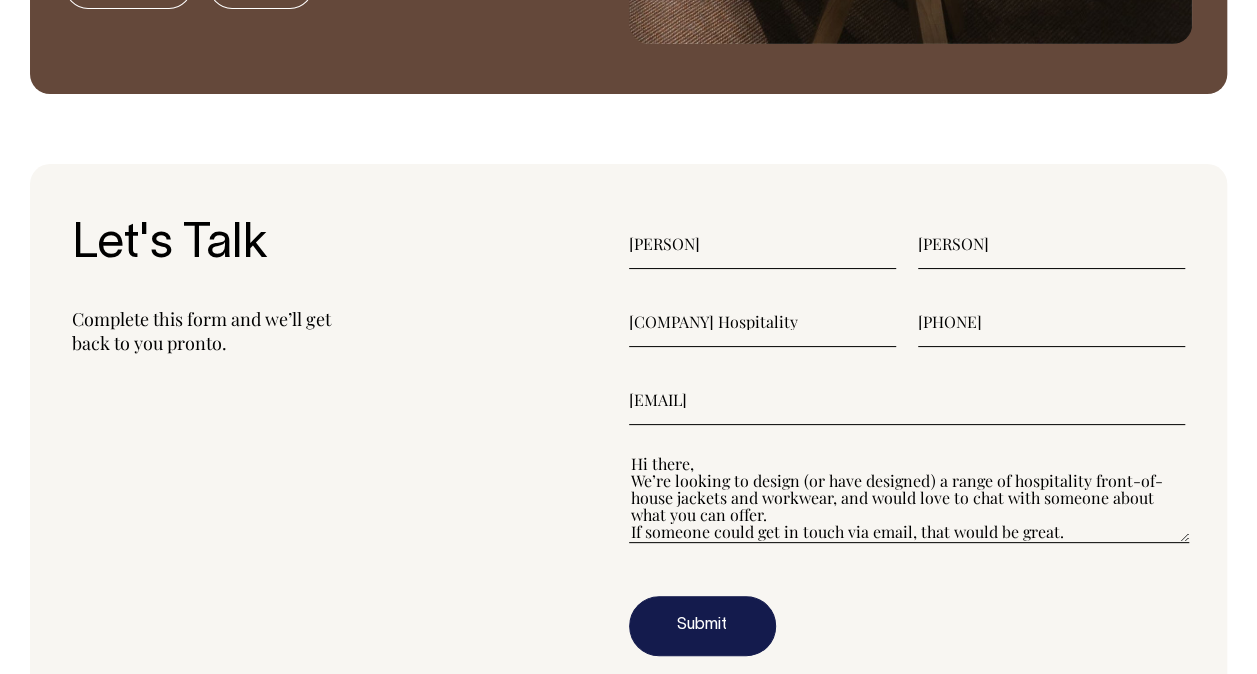 scroll, scrollTop: 84, scrollLeft: 0, axis: vertical 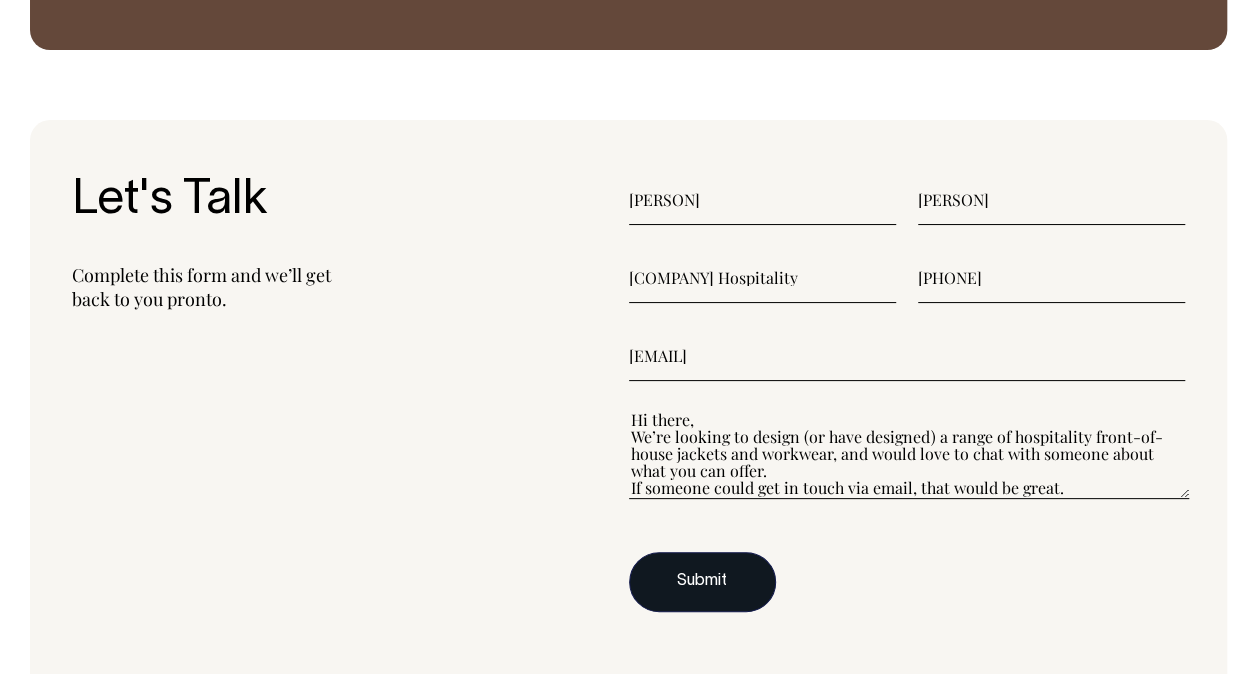 type on "Hi there,
We’re looking to design (or have designed) a range of hospitality front-of-house jackets and workwear, and would love to chat with someone about what you can offer.
If someone could get in touch via email, that would be great.
Cheers,
Joel" 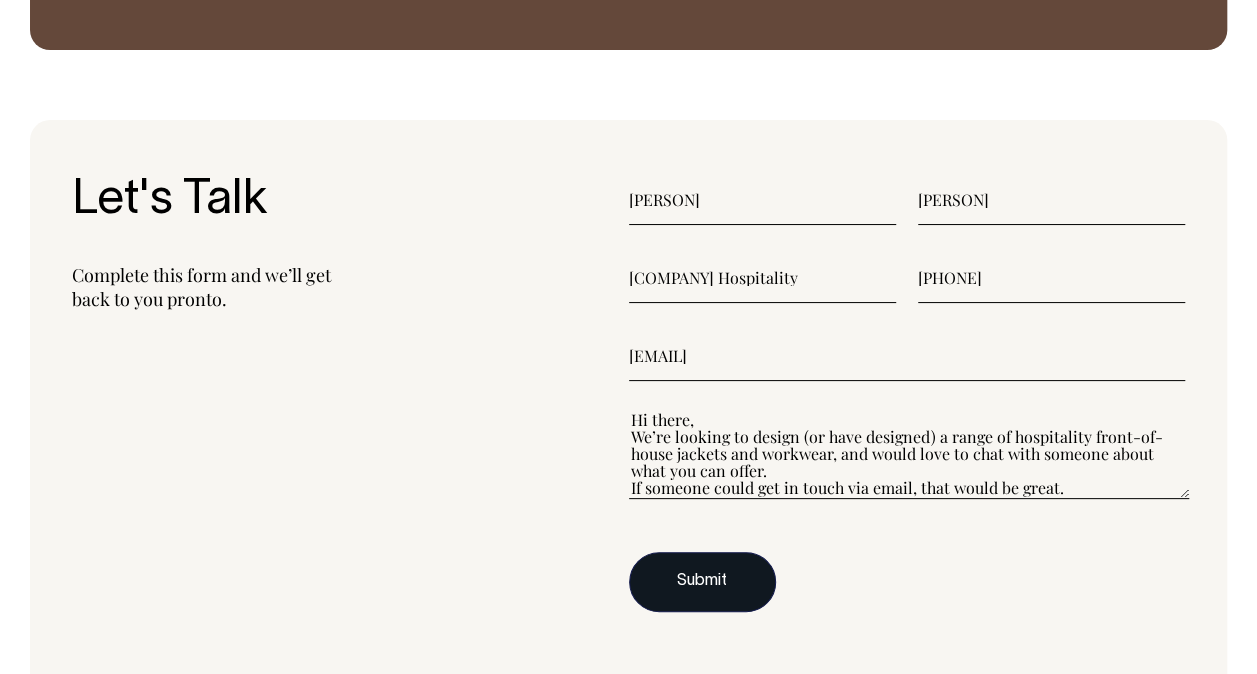 click on "Submit" at bounding box center (702, 582) 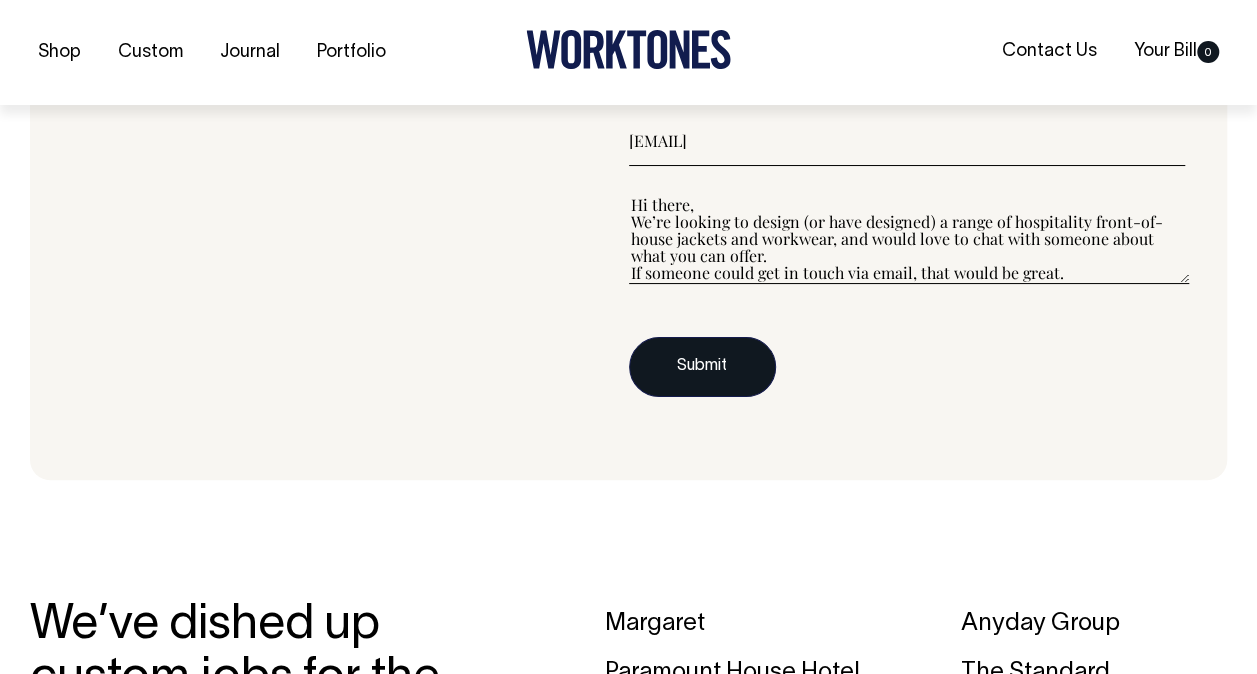scroll, scrollTop: 2249, scrollLeft: 0, axis: vertical 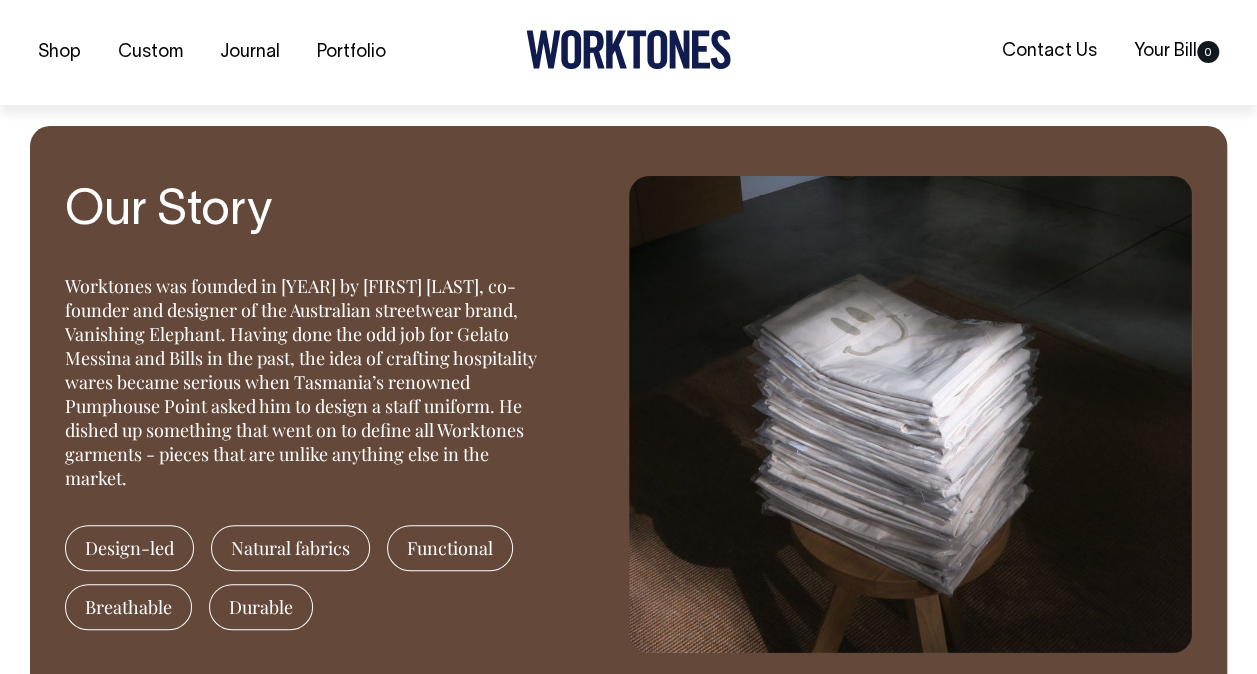 click on "Natural fabrics" at bounding box center (290, 548) 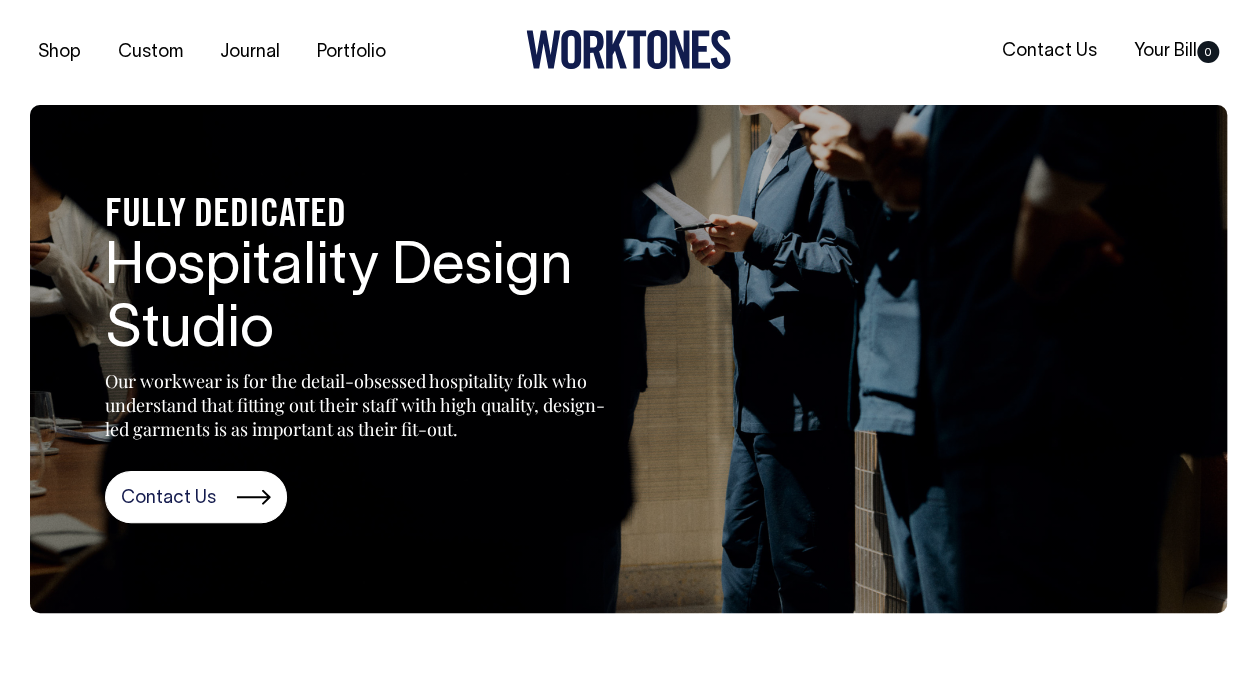 scroll, scrollTop: 0, scrollLeft: 0, axis: both 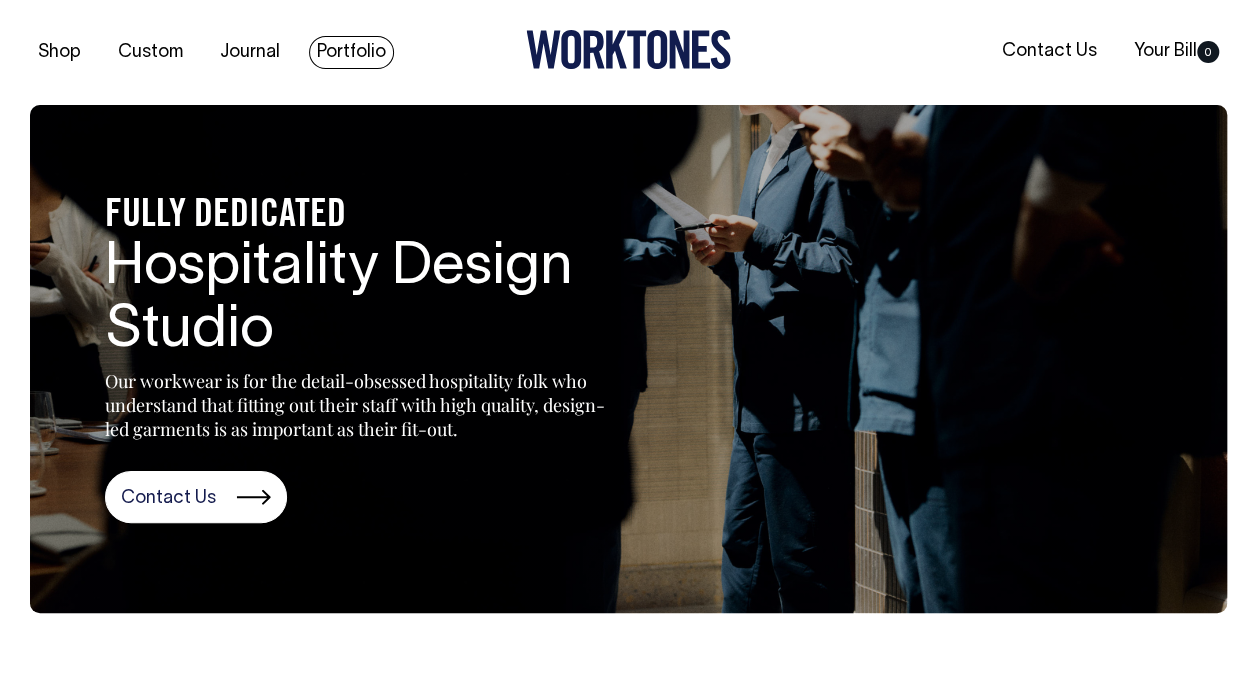 click on "Portfolio" at bounding box center [351, 52] 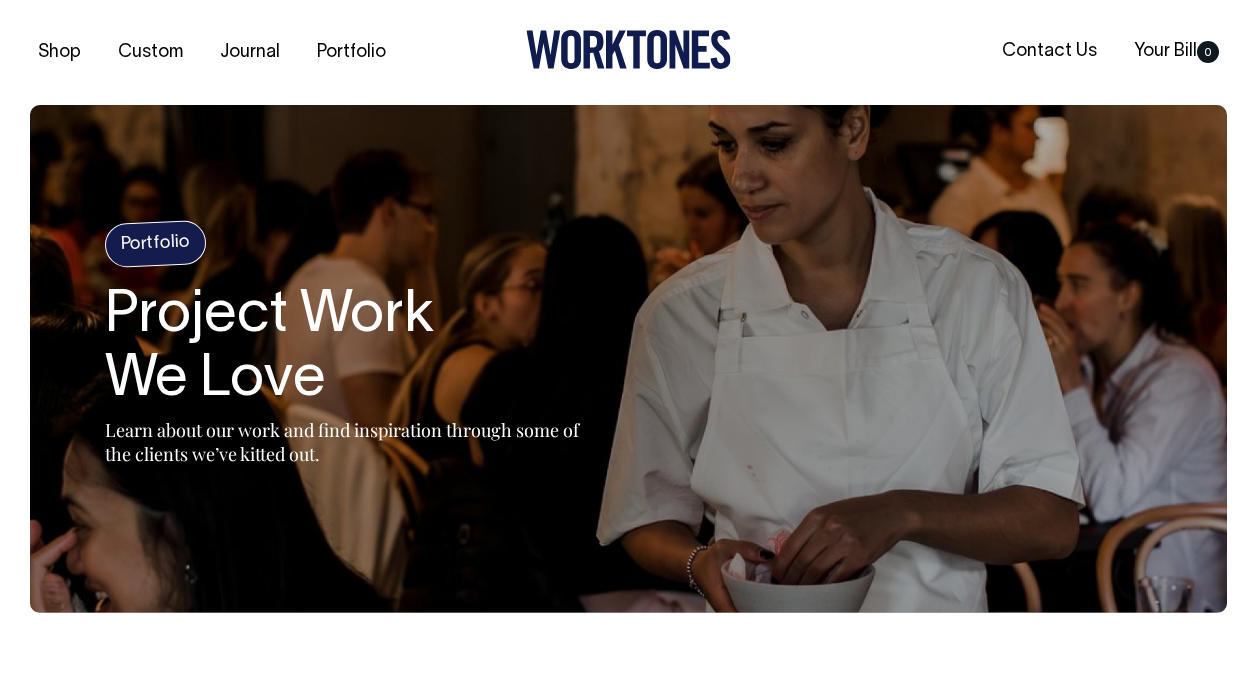 scroll, scrollTop: 0, scrollLeft: 0, axis: both 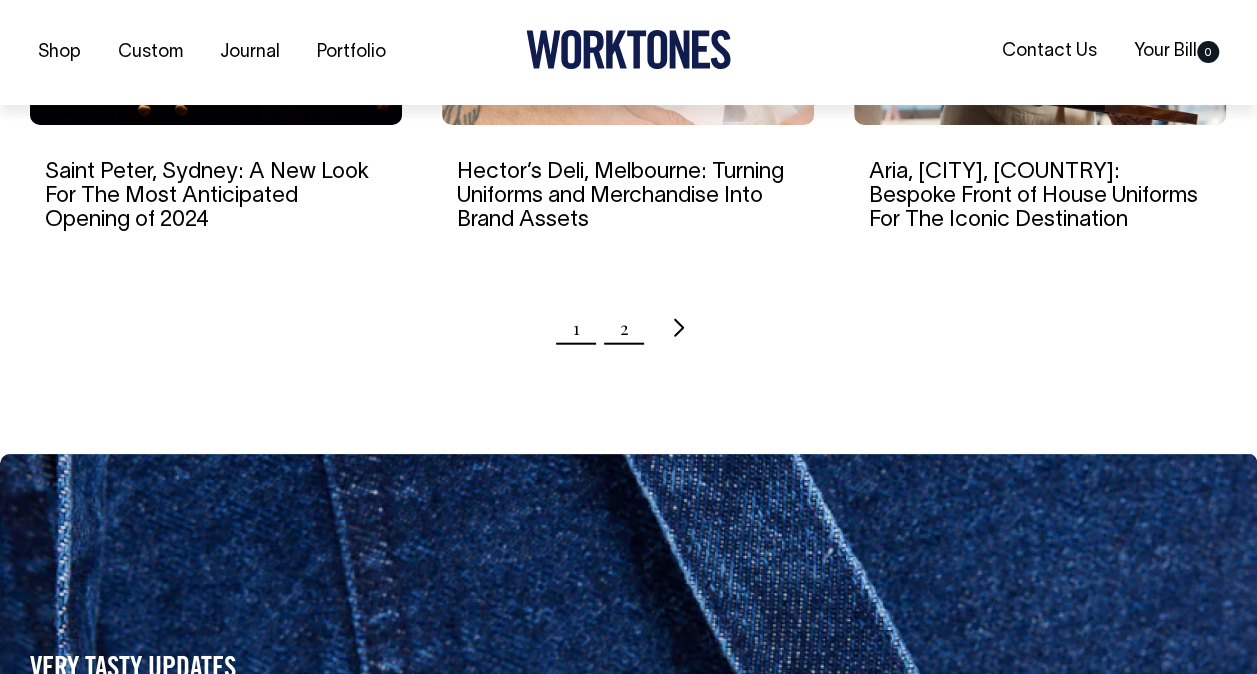 click on "2" at bounding box center (624, 328) 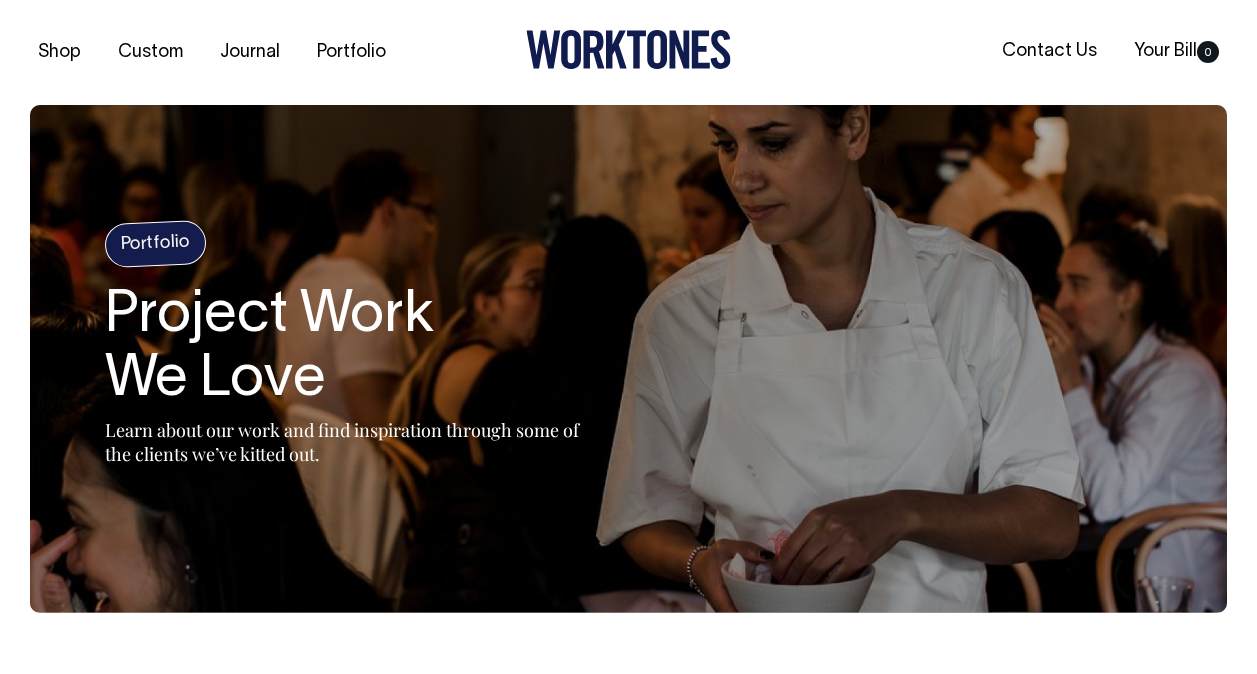 scroll, scrollTop: 0, scrollLeft: 0, axis: both 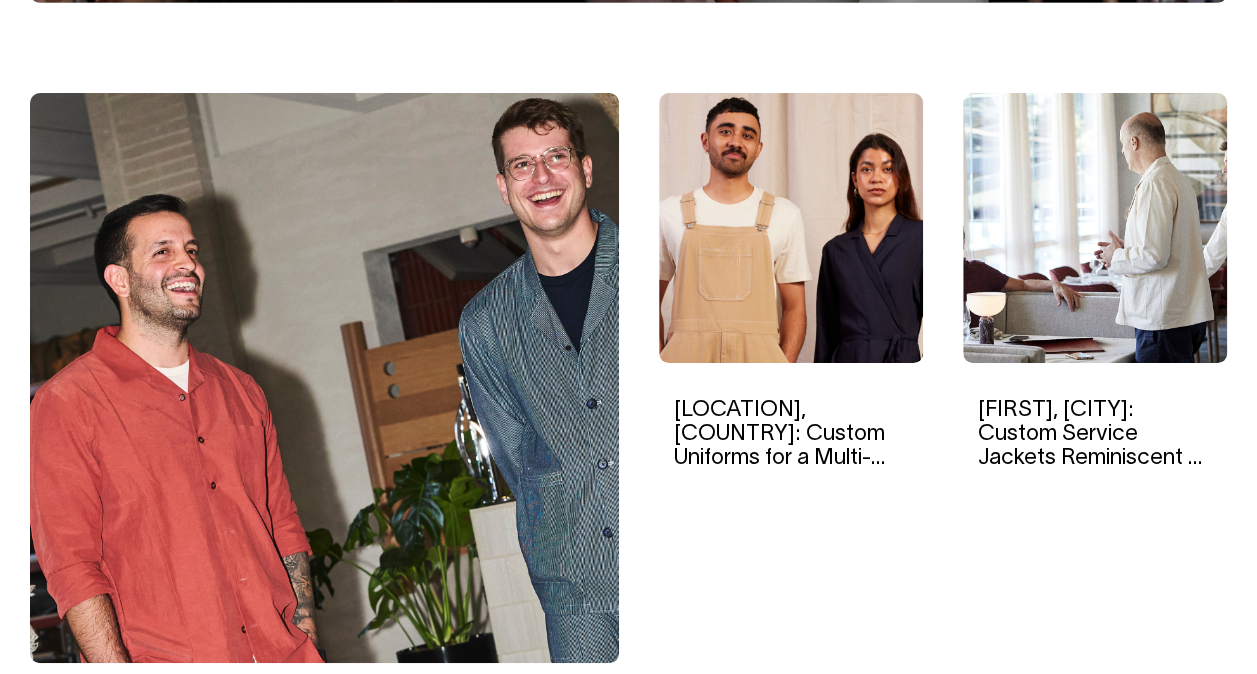 click on "Lucia, Melbourne: Custom Service Jackets Reminiscent of Traditional European Dining" at bounding box center [1093, 458] 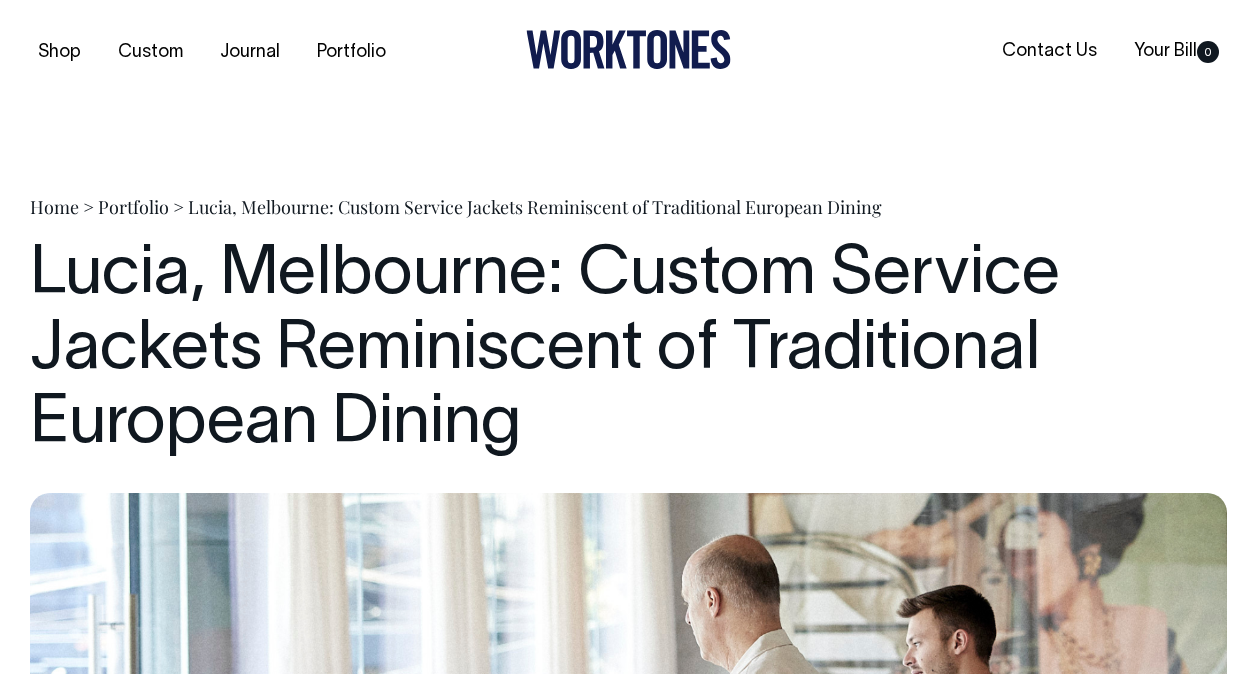 scroll, scrollTop: 0, scrollLeft: 0, axis: both 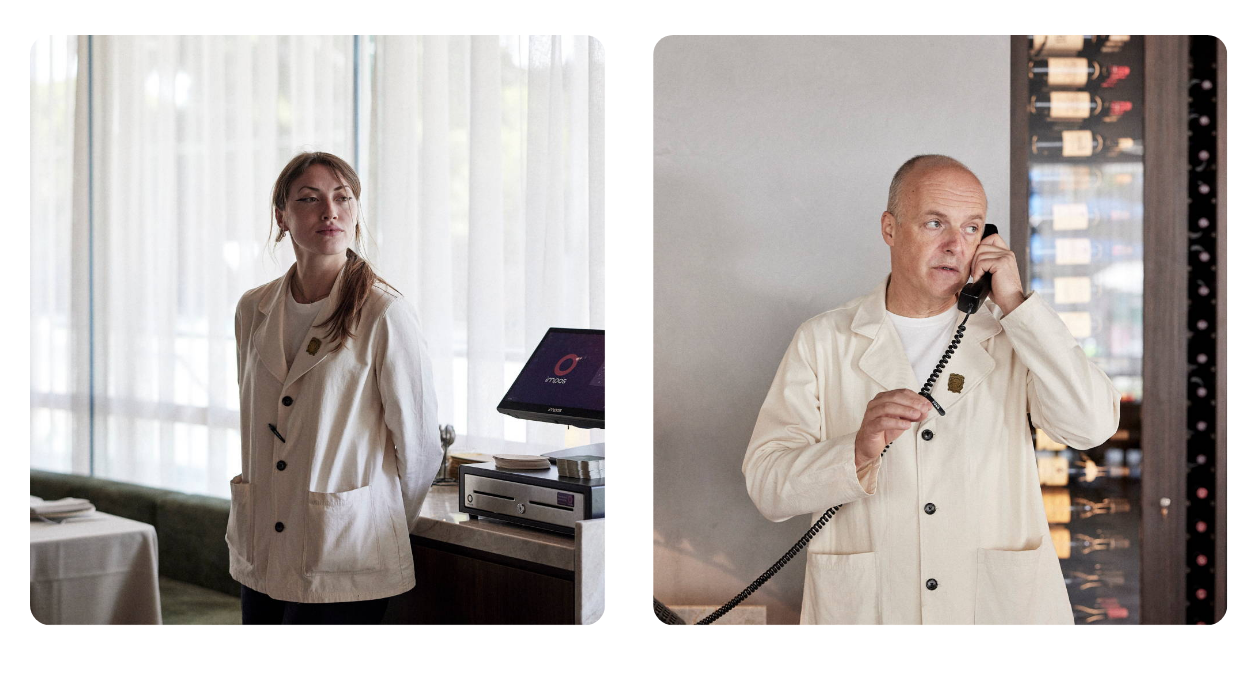 click at bounding box center [940, 330] 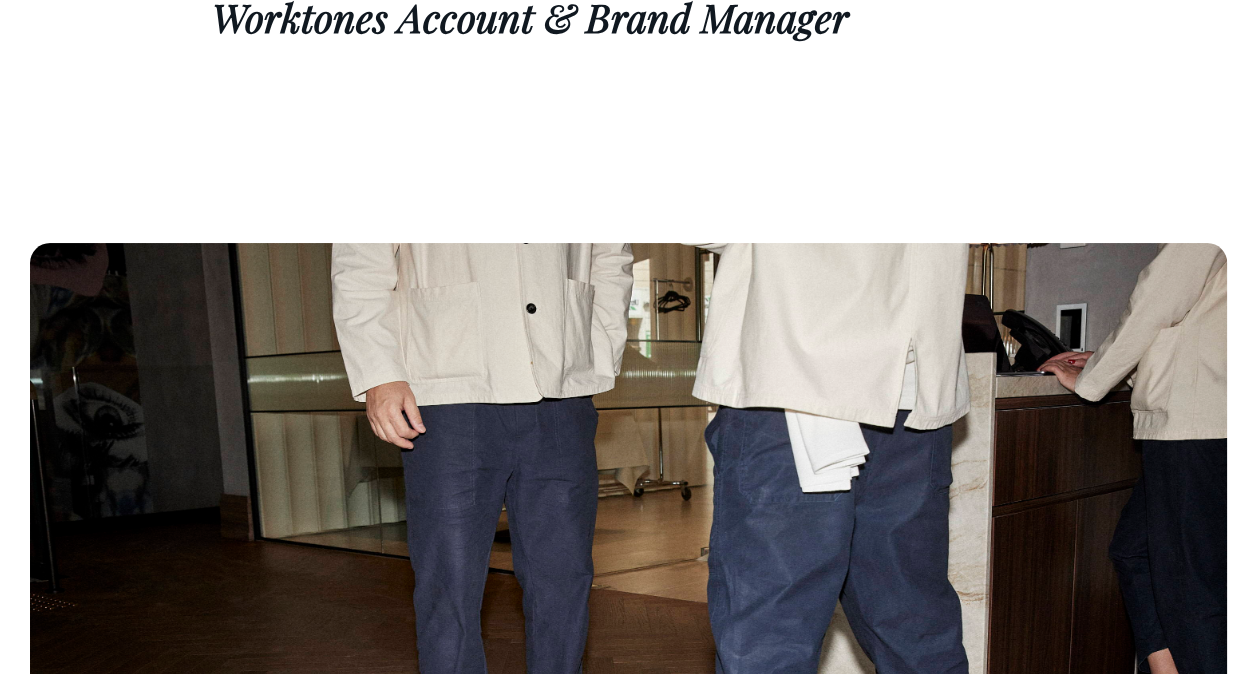 scroll, scrollTop: 9913, scrollLeft: 0, axis: vertical 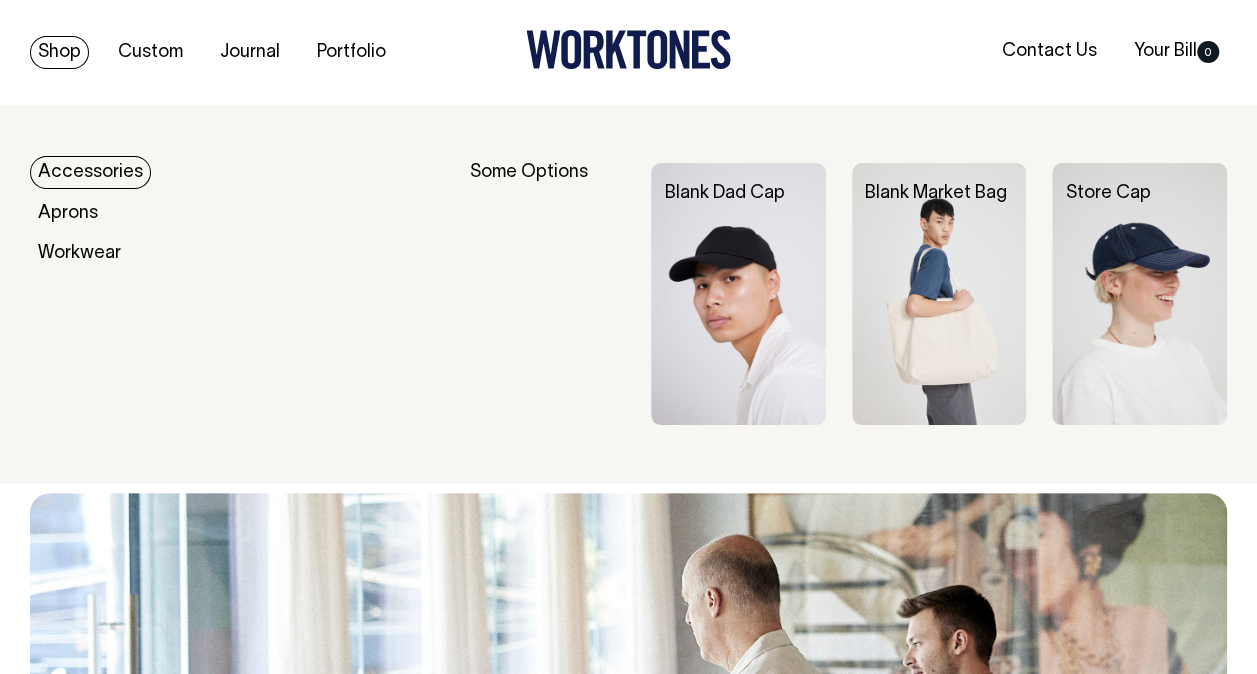click on "Accessories" at bounding box center (90, 172) 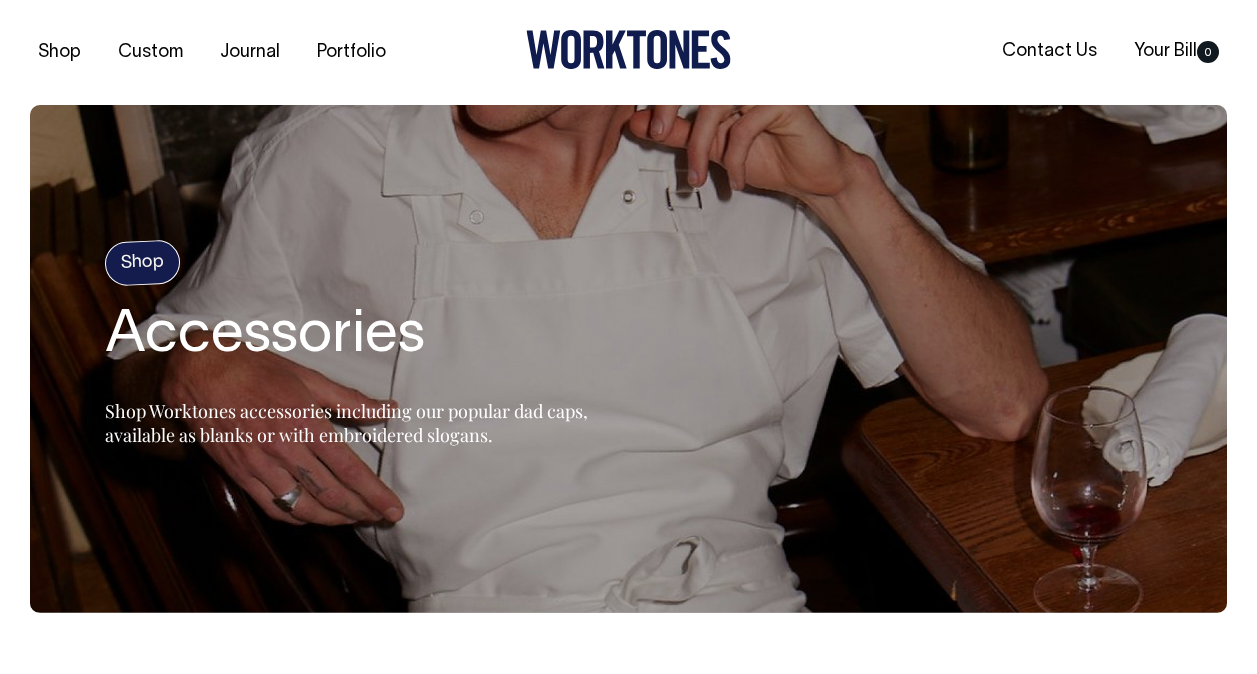 scroll, scrollTop: 0, scrollLeft: 0, axis: both 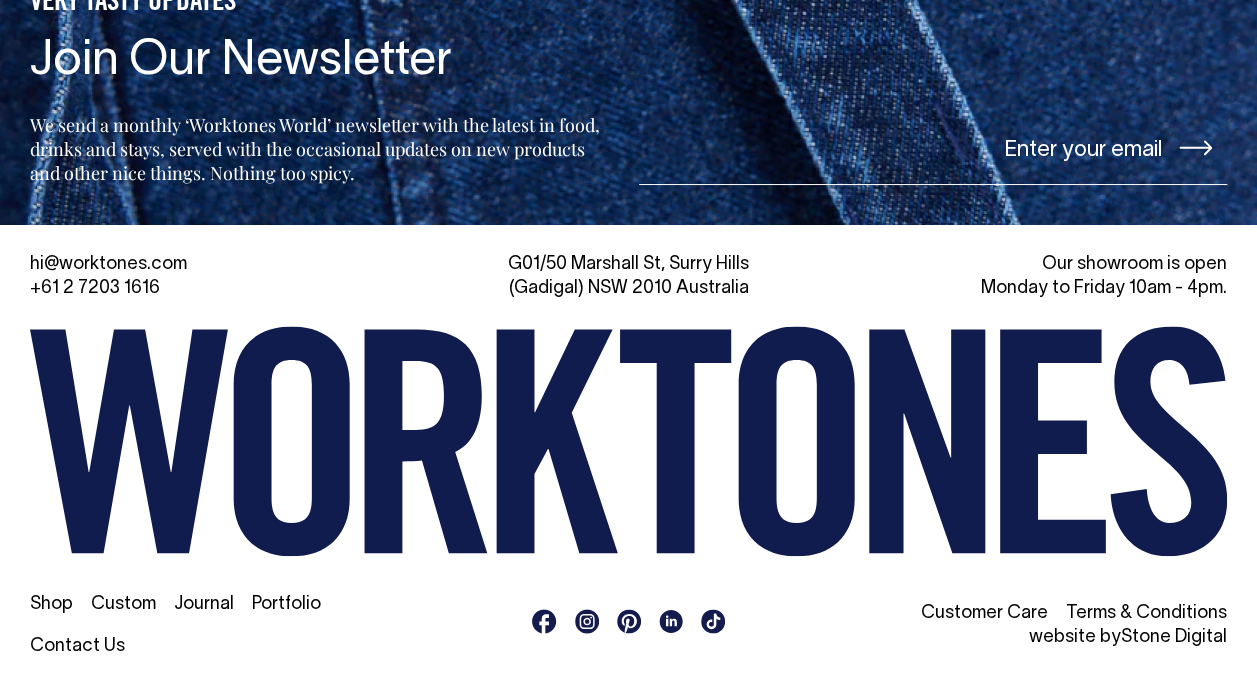 click on "Portfolio" at bounding box center (286, 604) 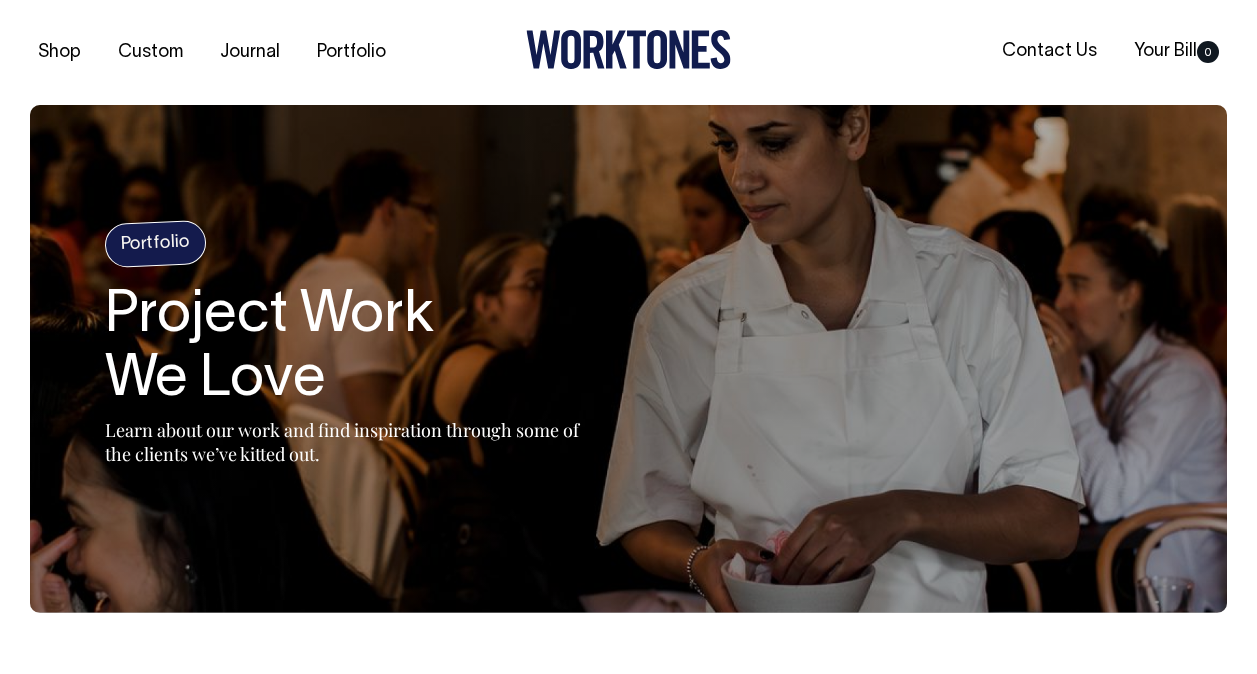 scroll, scrollTop: 0, scrollLeft: 0, axis: both 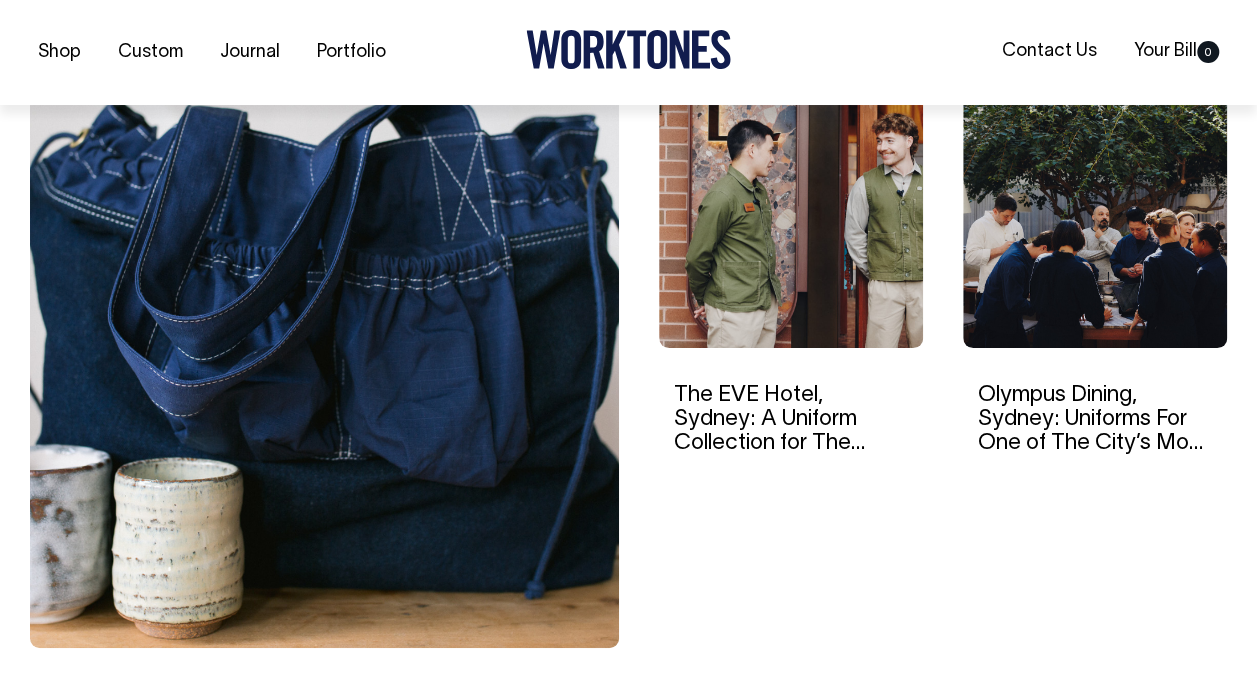 click at bounding box center [1095, 213] 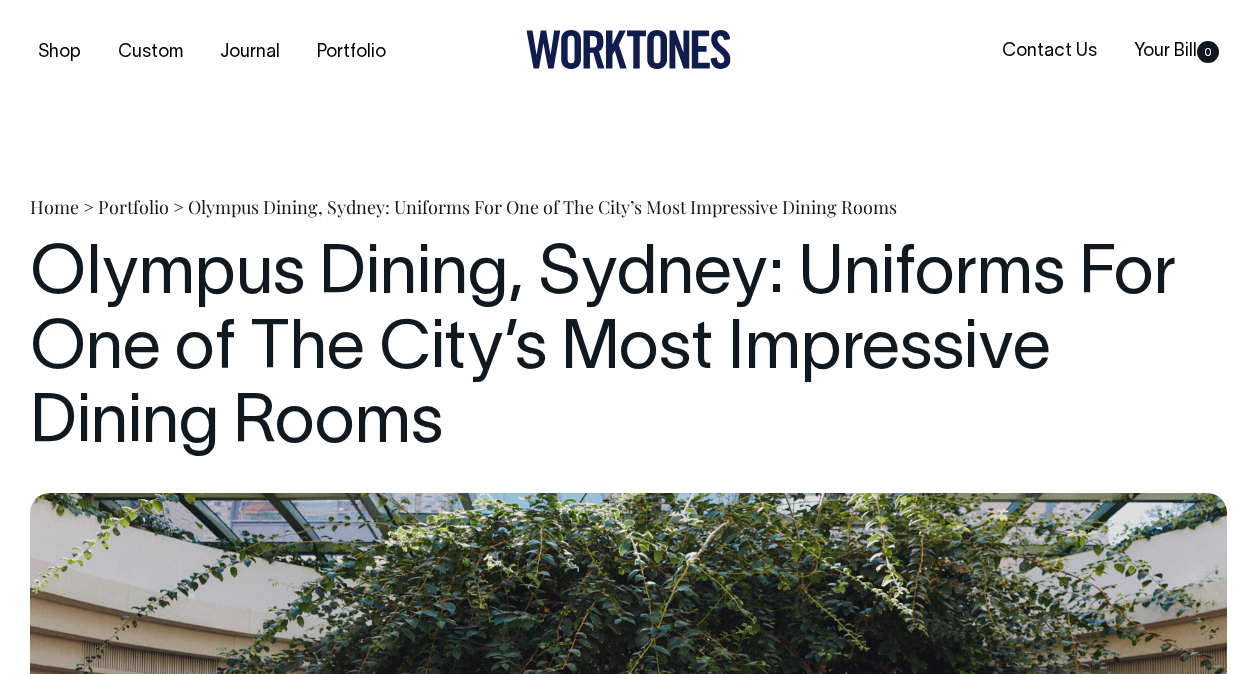 scroll, scrollTop: 0, scrollLeft: 0, axis: both 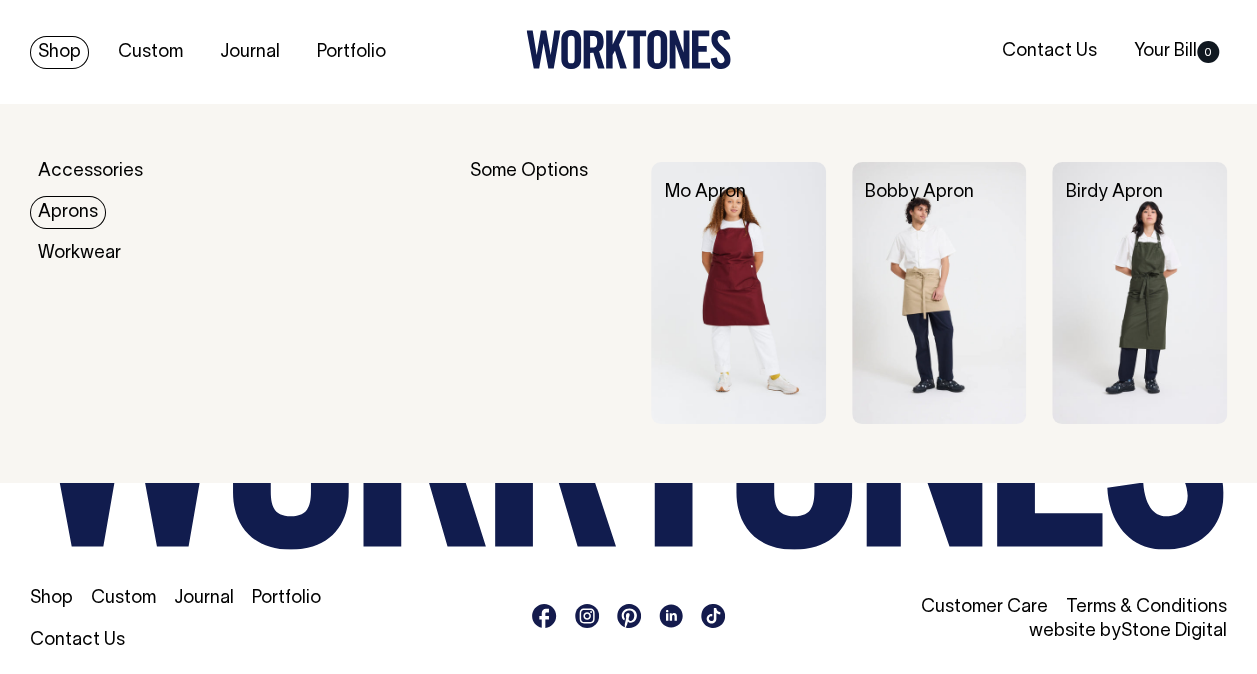 click on "Aprons" at bounding box center [68, 212] 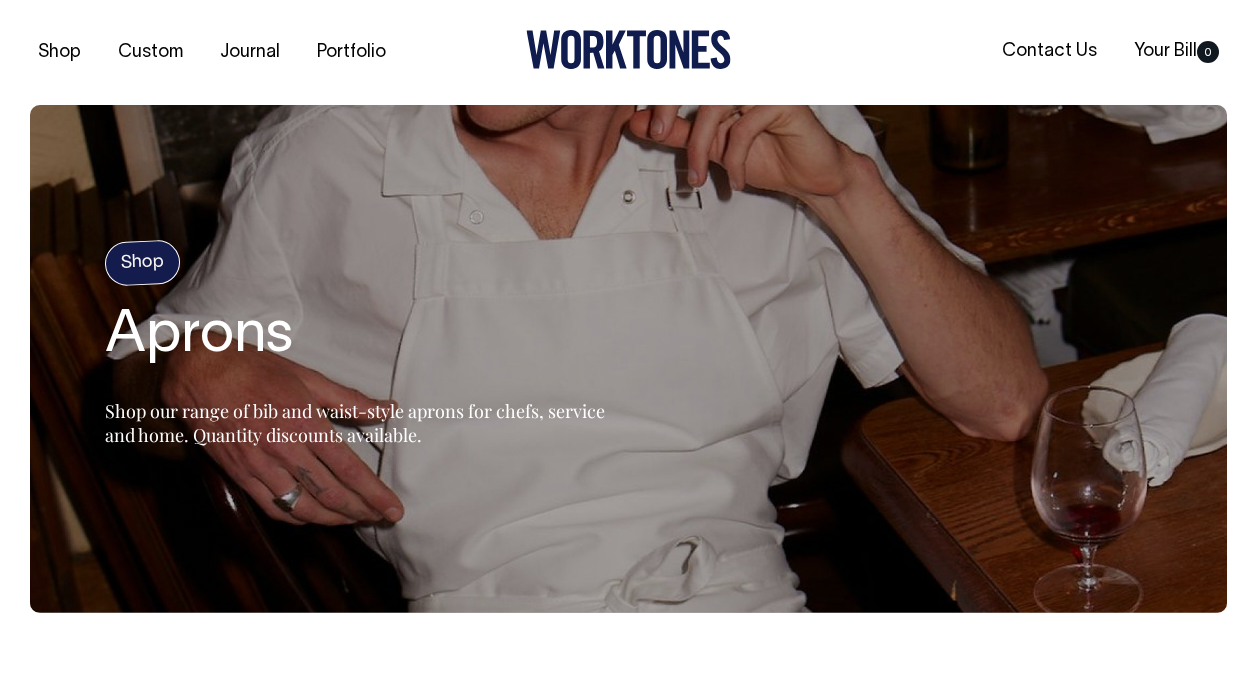 scroll, scrollTop: 0, scrollLeft: 0, axis: both 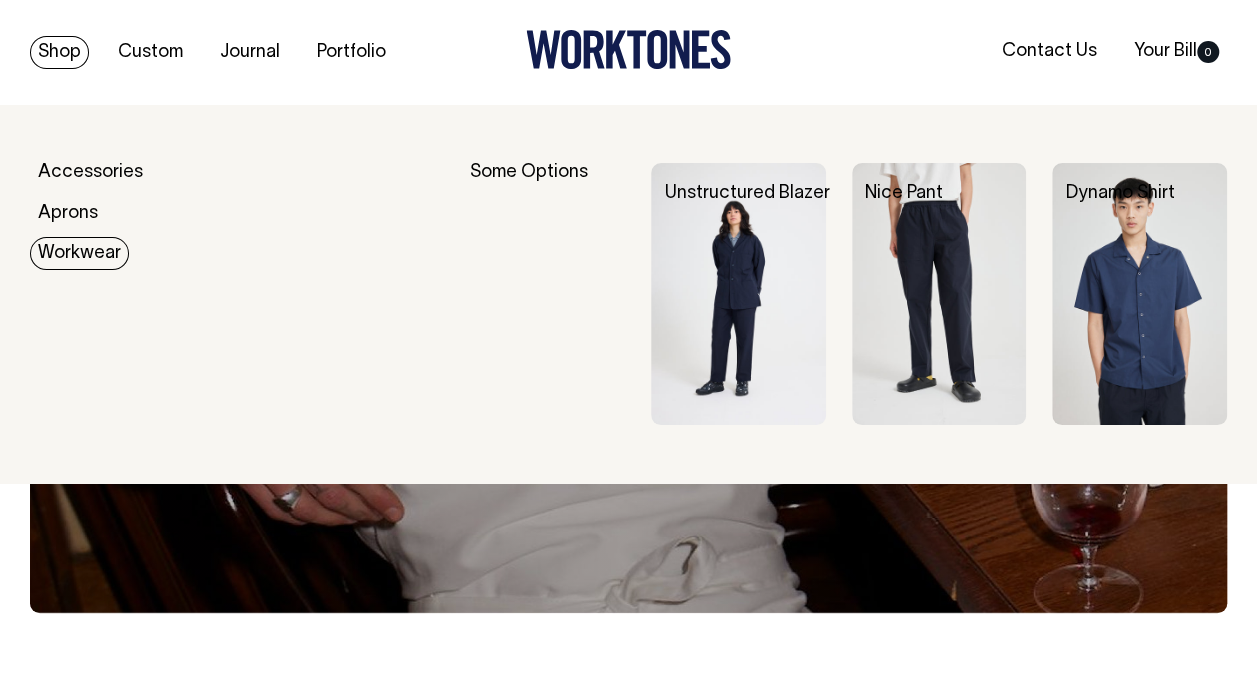 click on "Workwear" at bounding box center (79, 253) 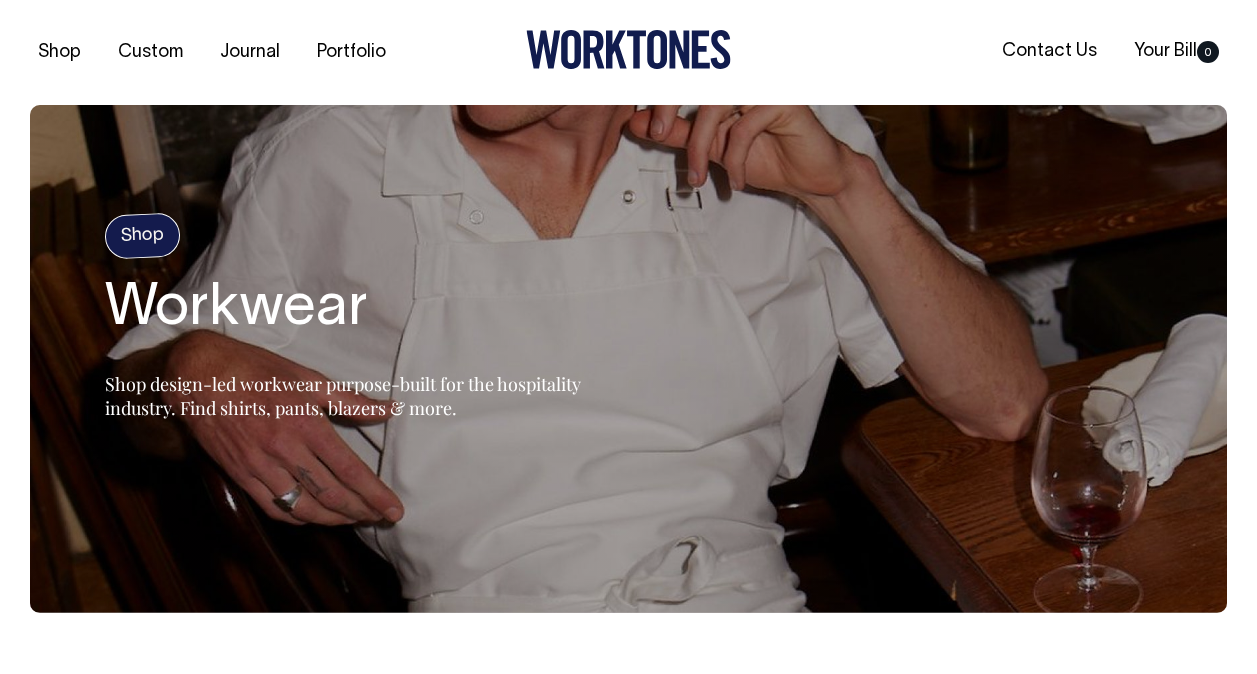 scroll, scrollTop: 0, scrollLeft: 0, axis: both 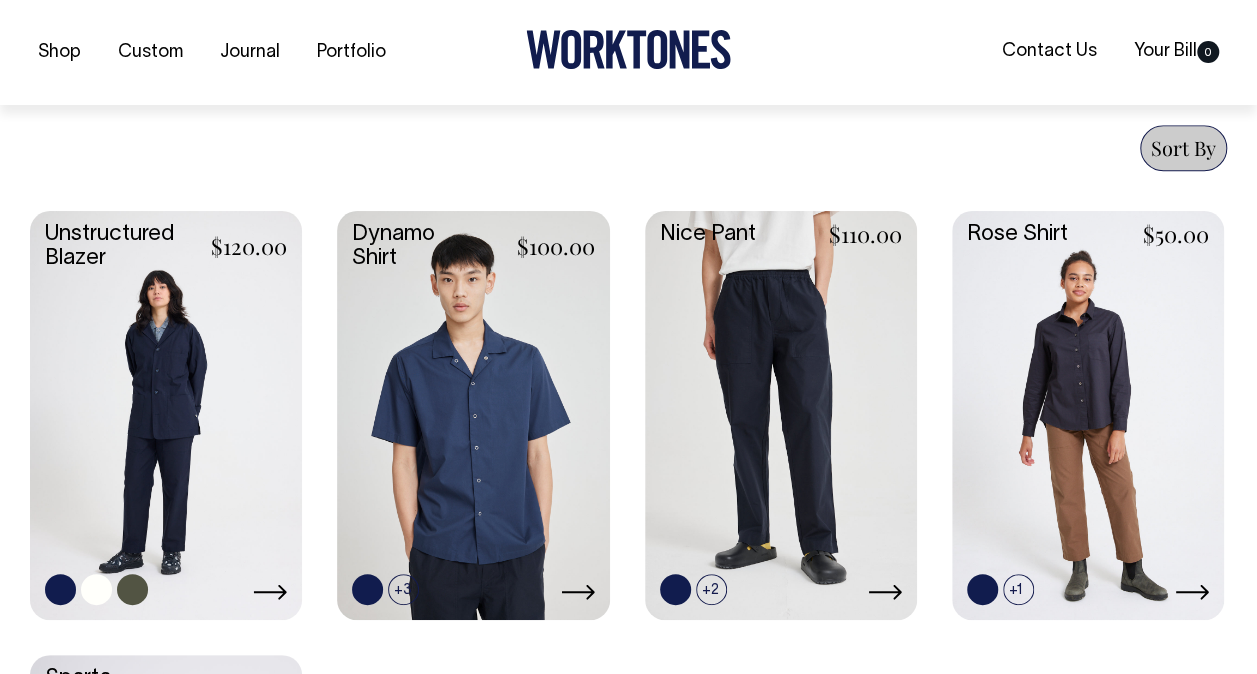 click at bounding box center [166, 413] 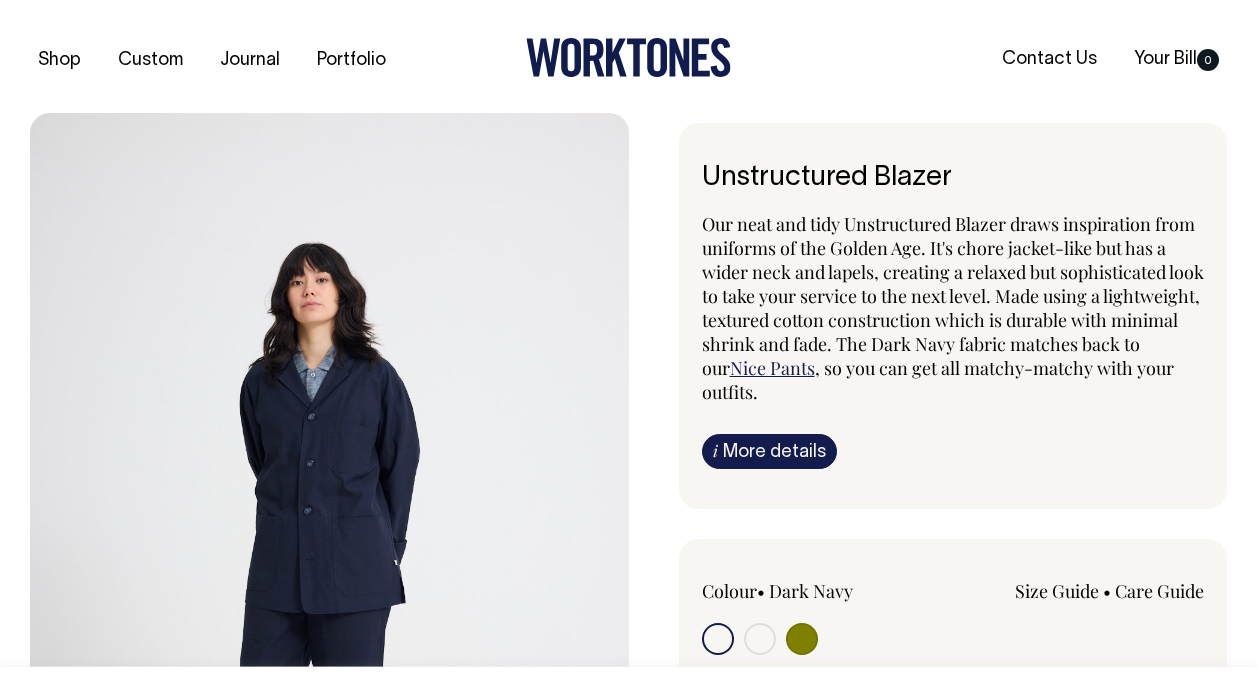 scroll, scrollTop: 0, scrollLeft: 0, axis: both 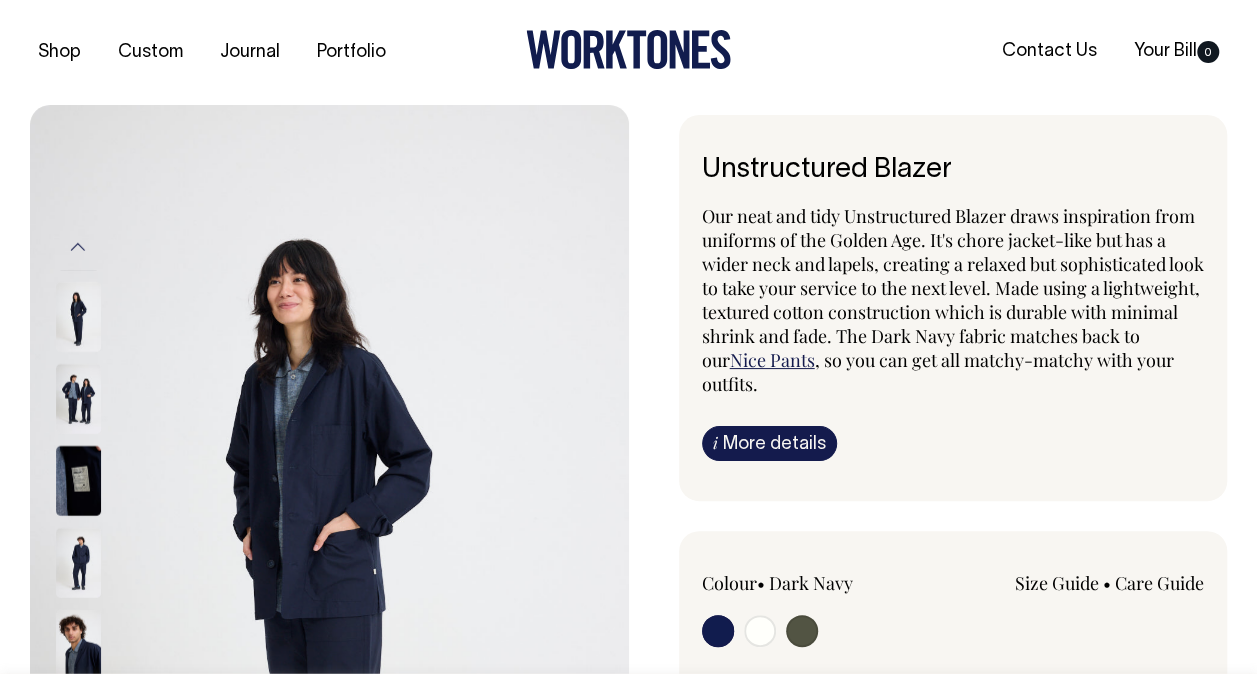 click at bounding box center [802, 631] 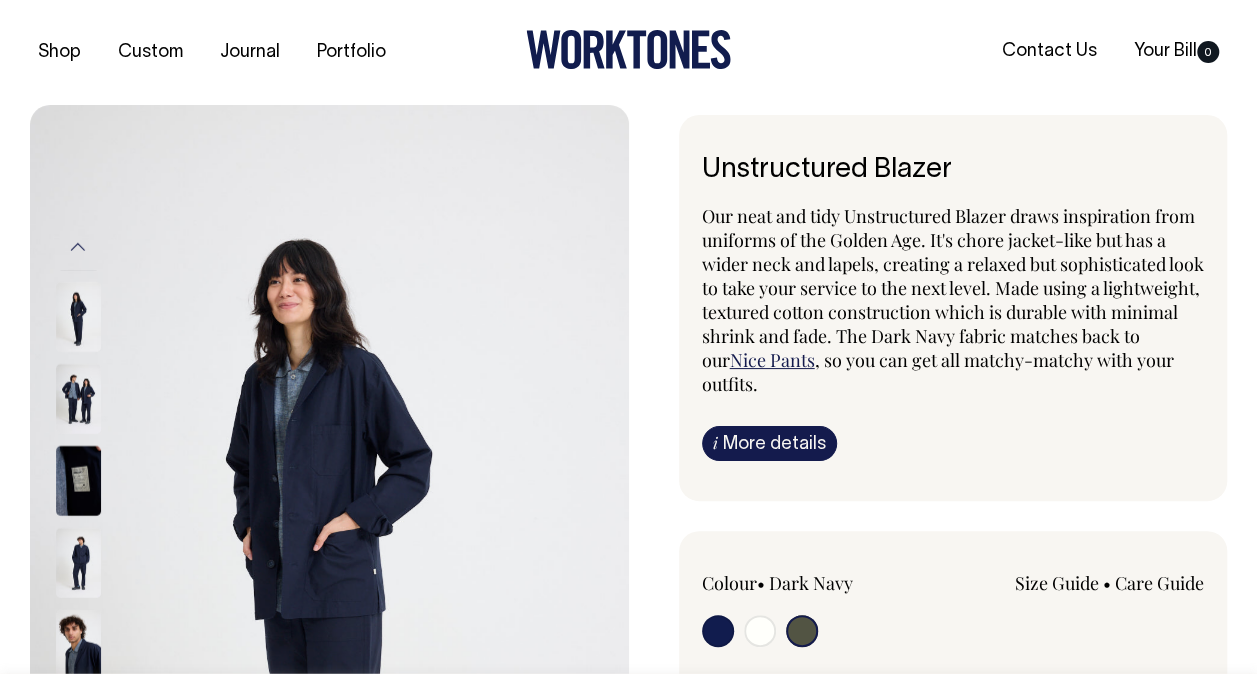 radio on "false" 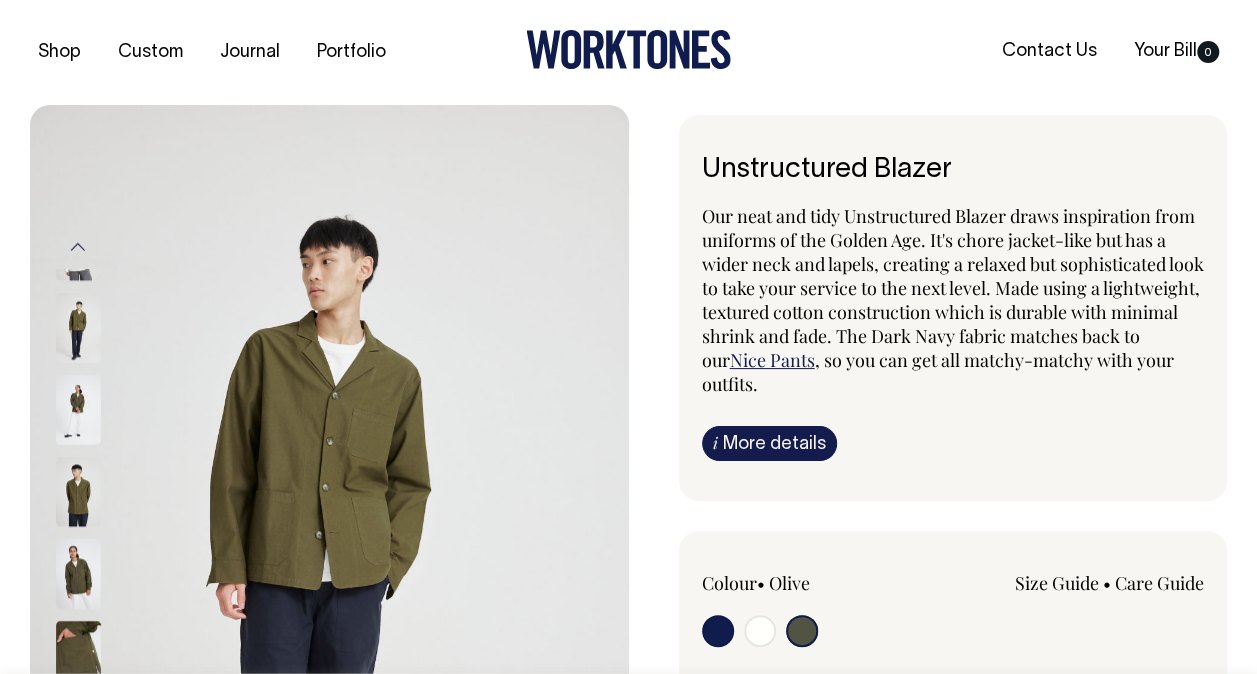 click at bounding box center (760, 631) 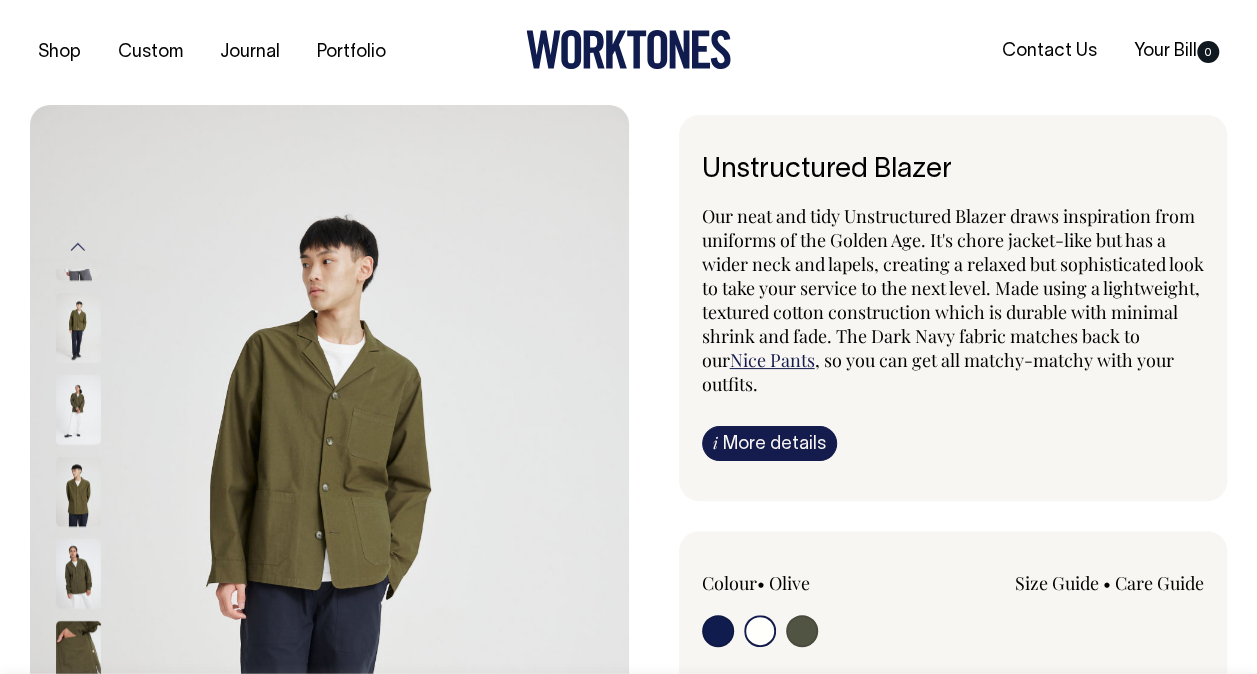 radio on "true" 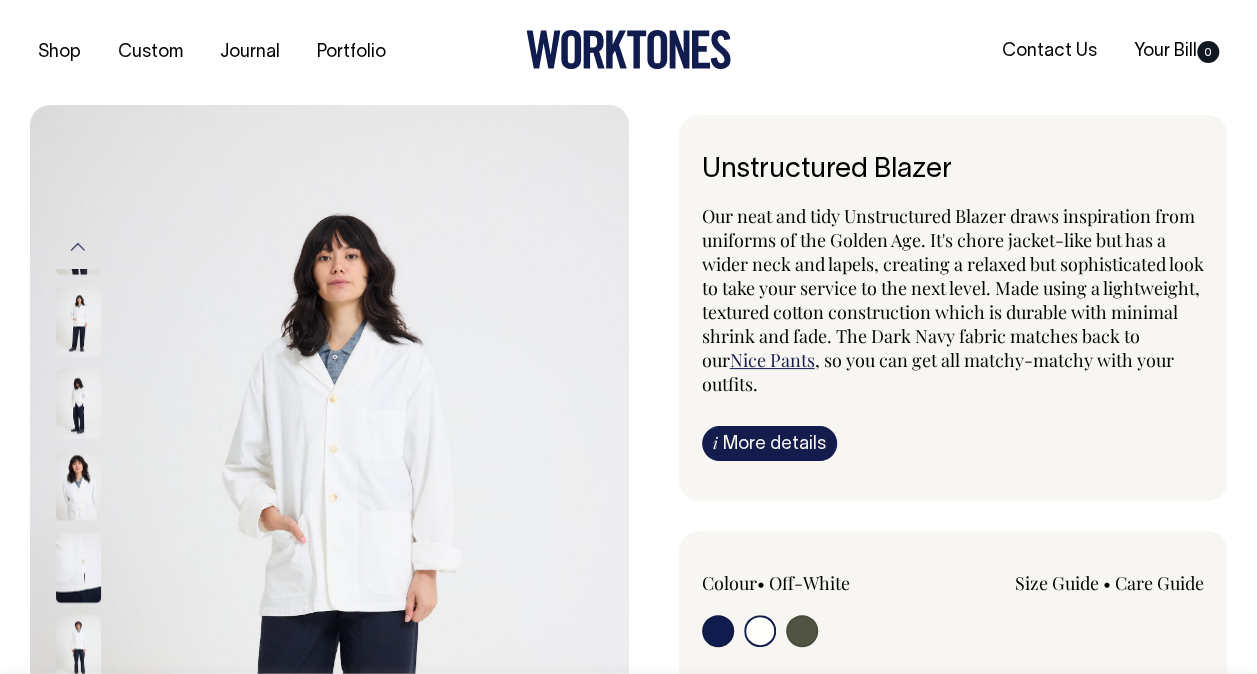 click at bounding box center (718, 631) 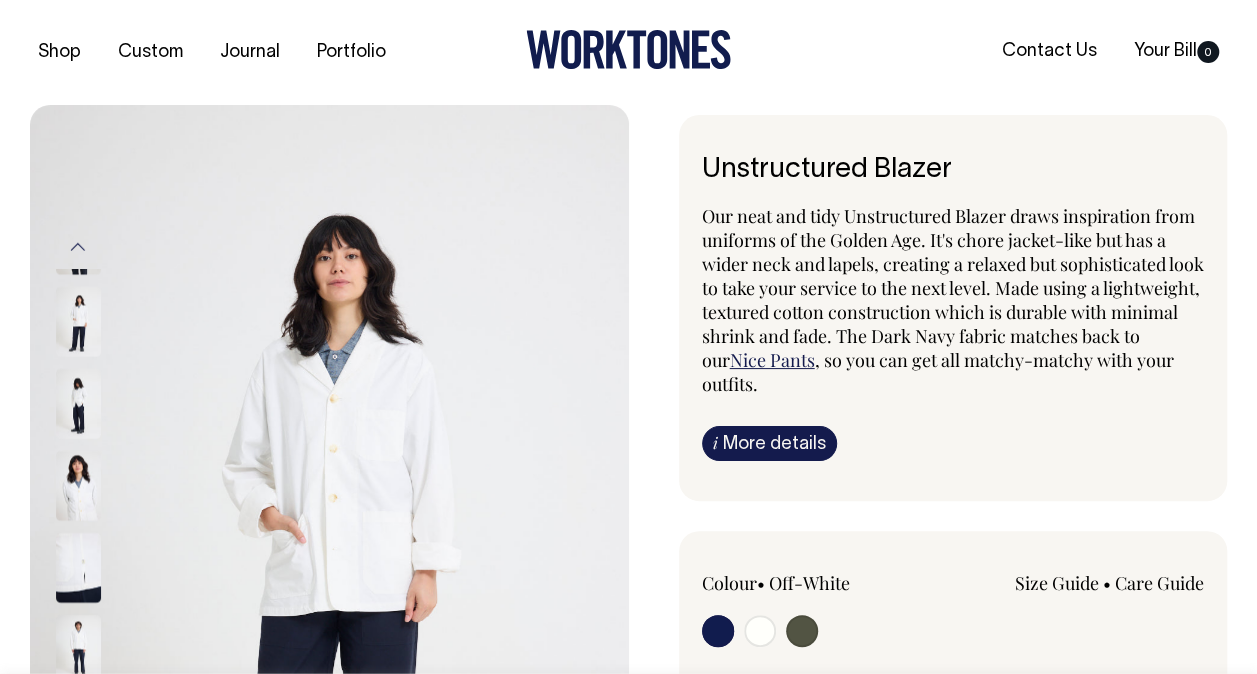 radio on "true" 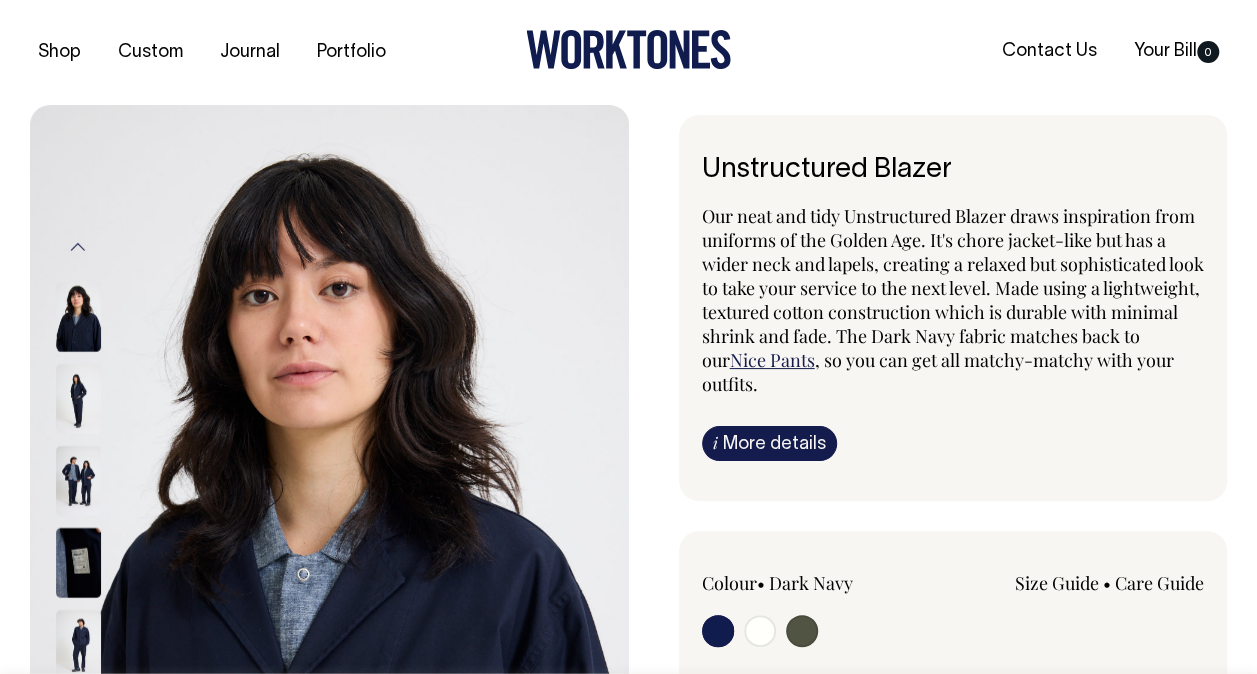 click at bounding box center (105, 480) 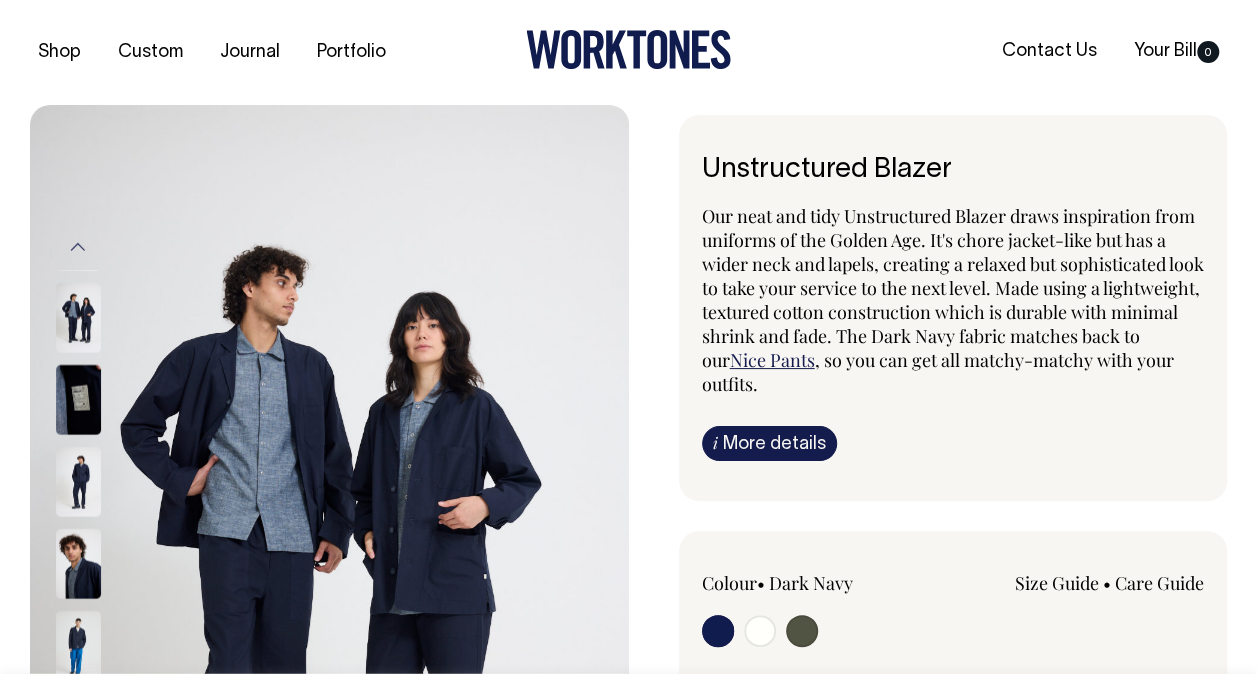 click at bounding box center [105, 1693] 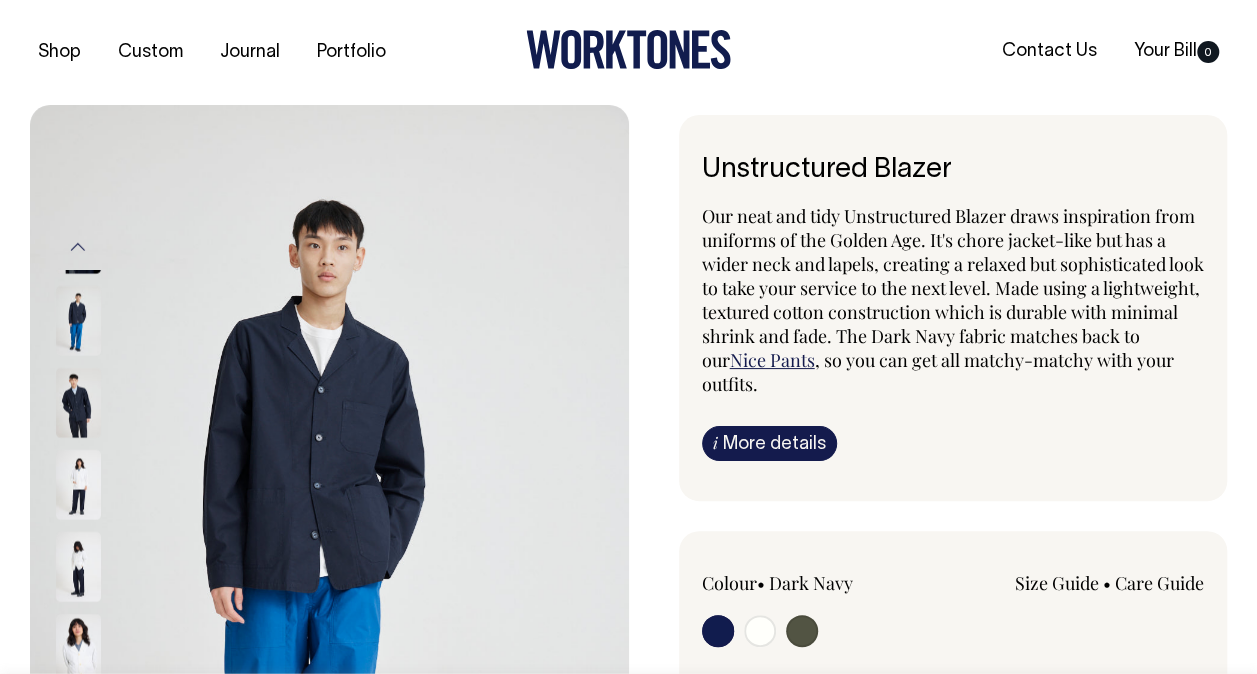 click at bounding box center [78, 484] 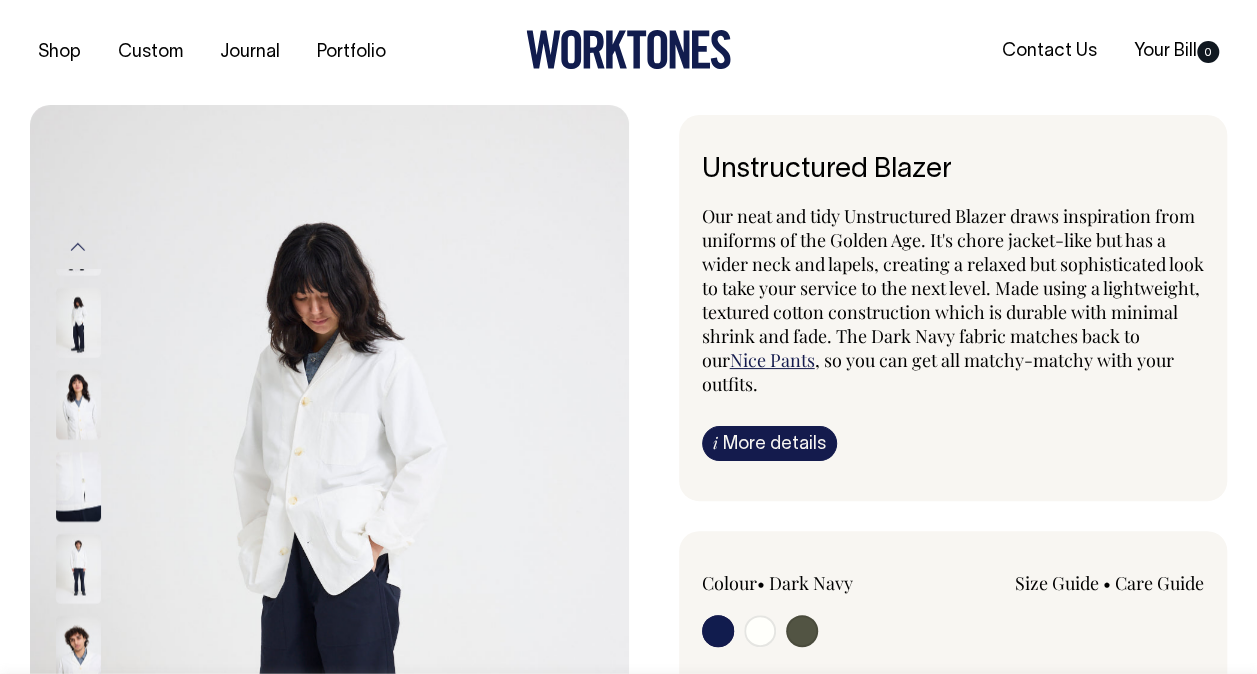 click at bounding box center [78, 568] 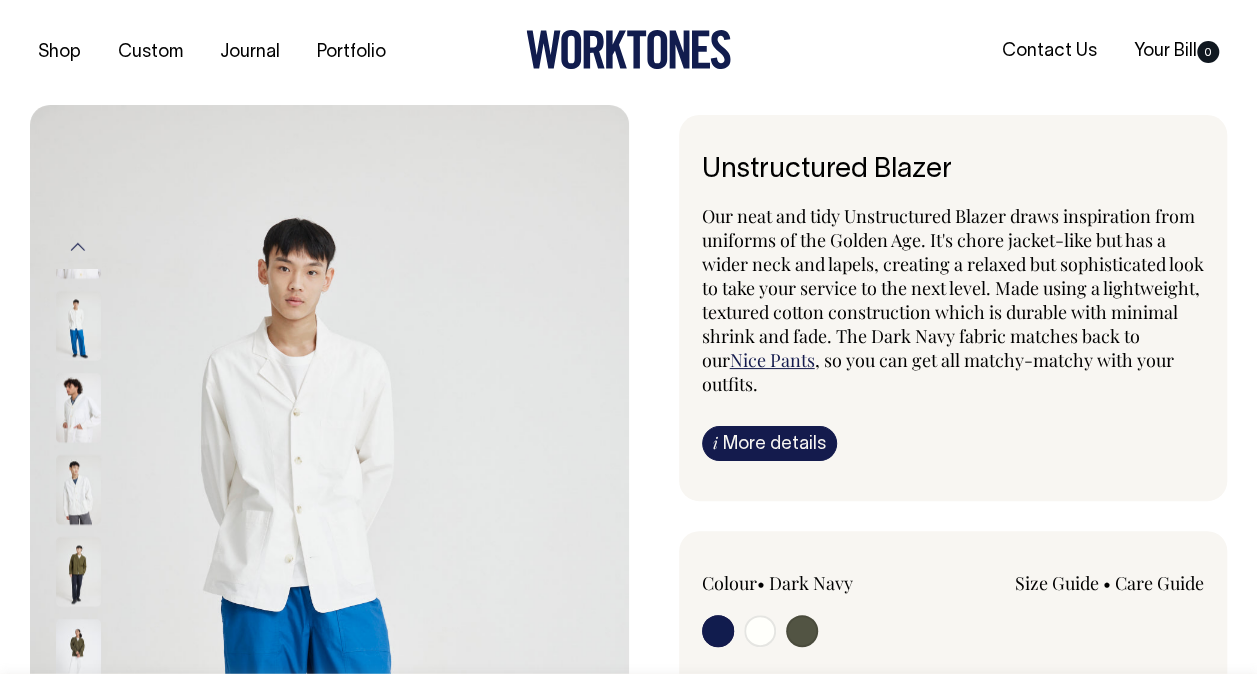 click at bounding box center (718, 631) 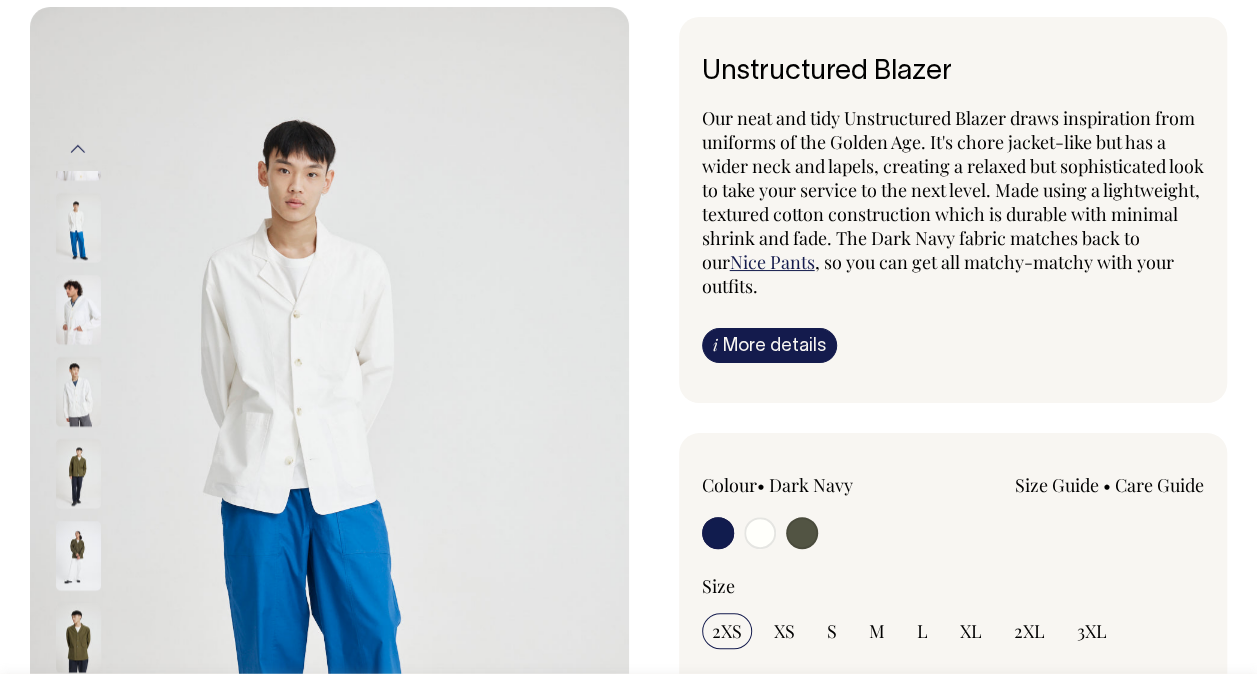 scroll, scrollTop: 97, scrollLeft: 0, axis: vertical 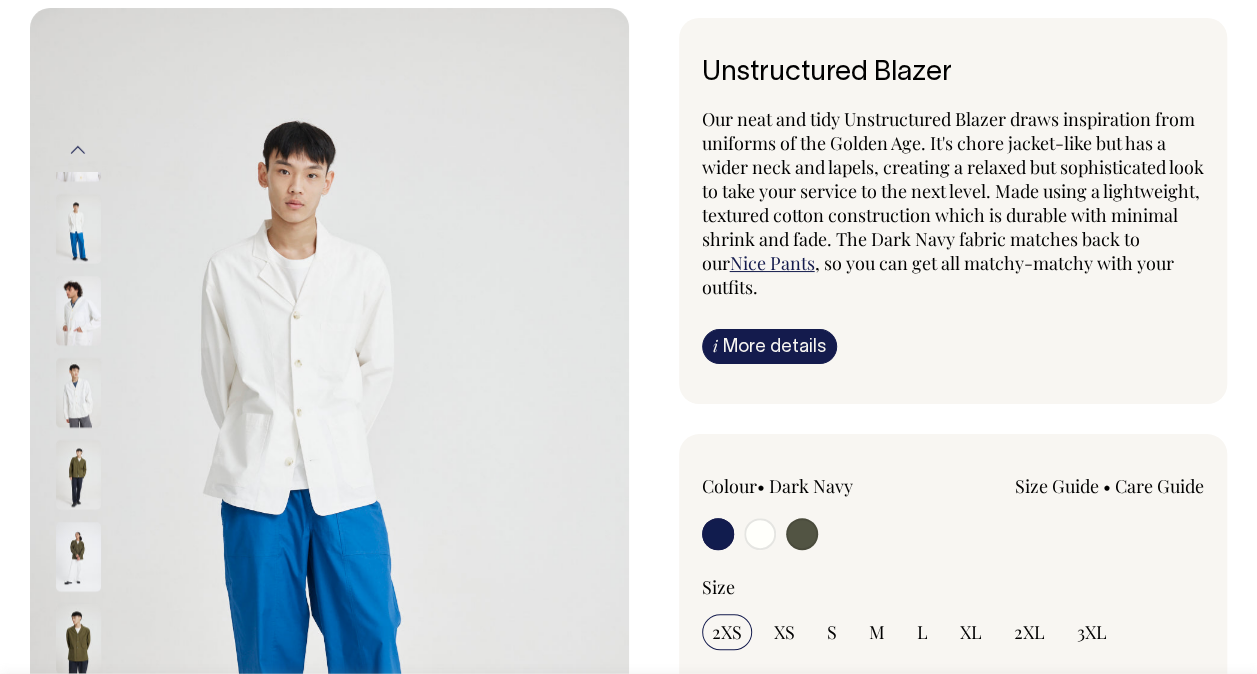 click on "Nice Pants" at bounding box center (772, 263) 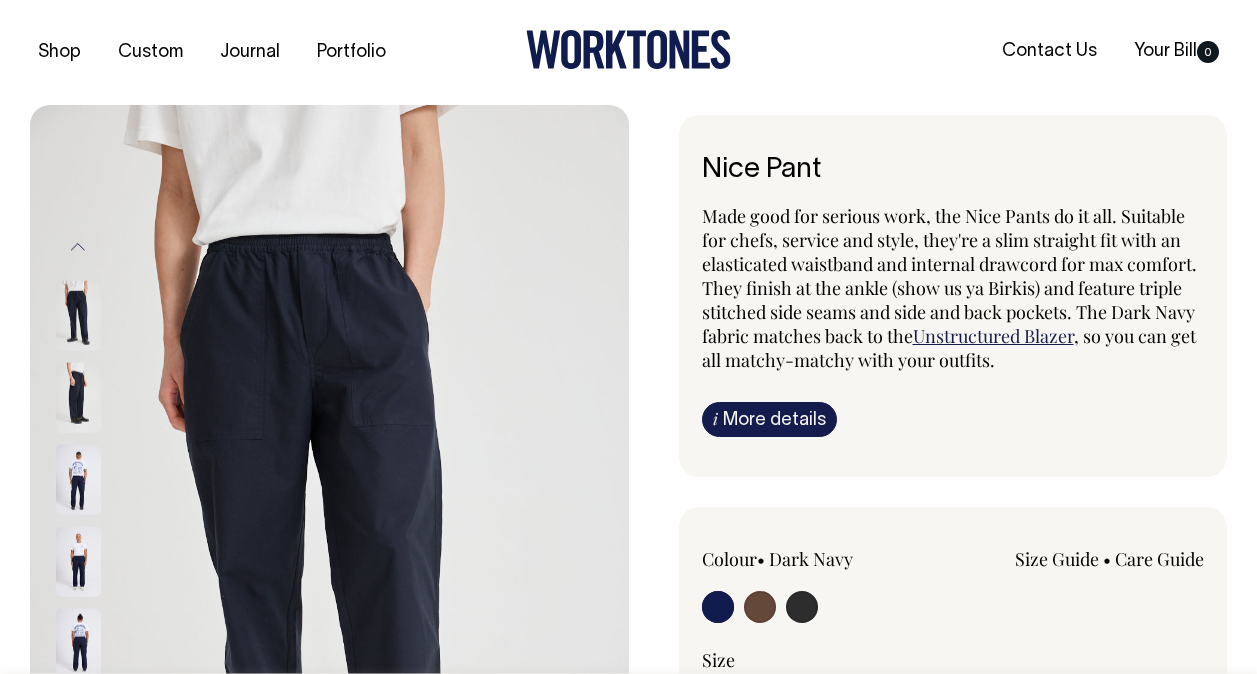 scroll, scrollTop: 0, scrollLeft: 0, axis: both 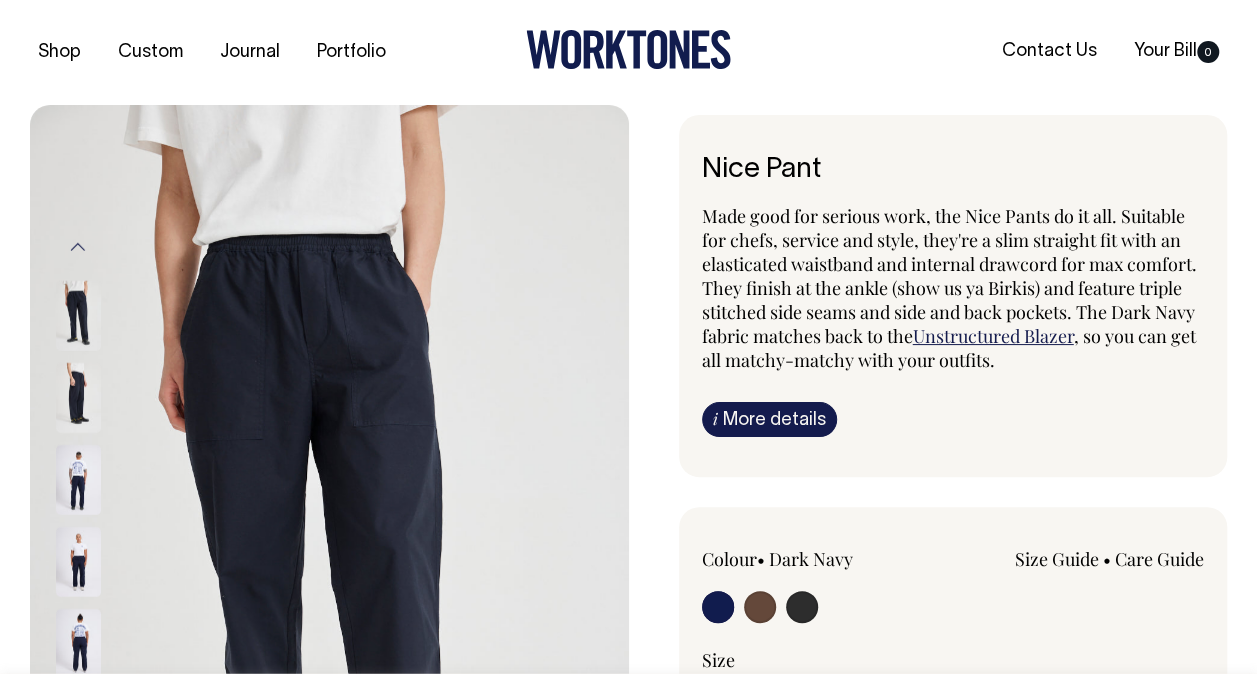 click at bounding box center (78, 479) 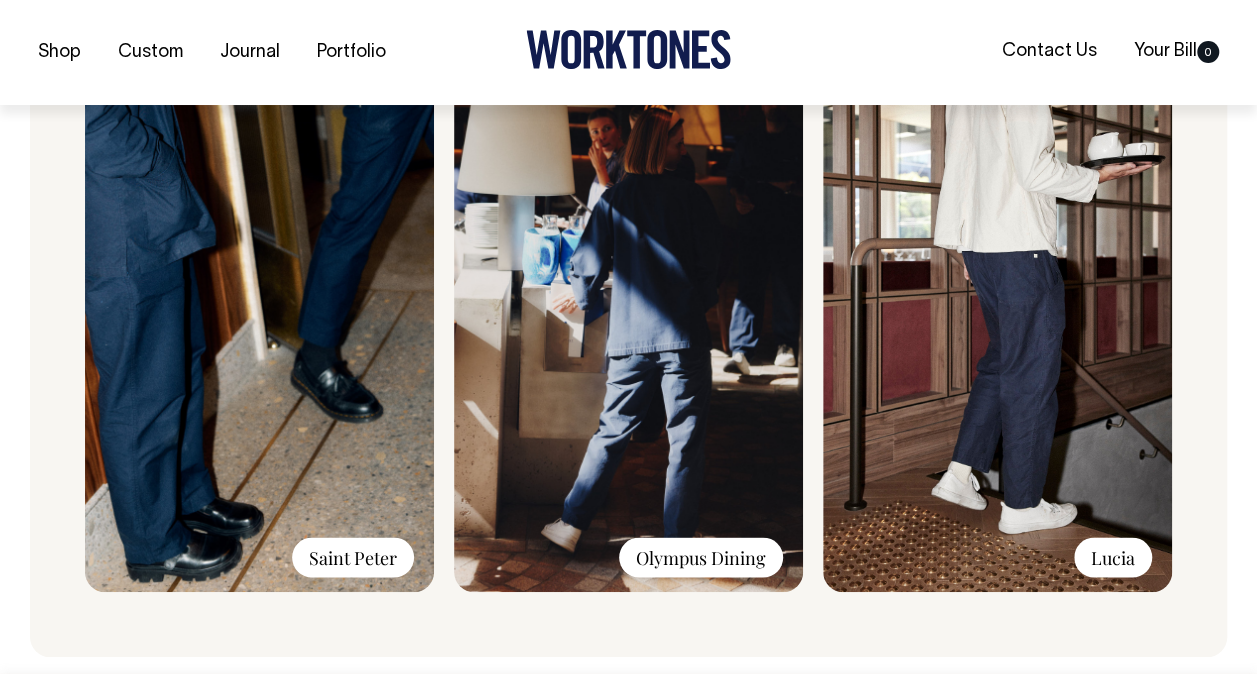 scroll, scrollTop: 1579, scrollLeft: 0, axis: vertical 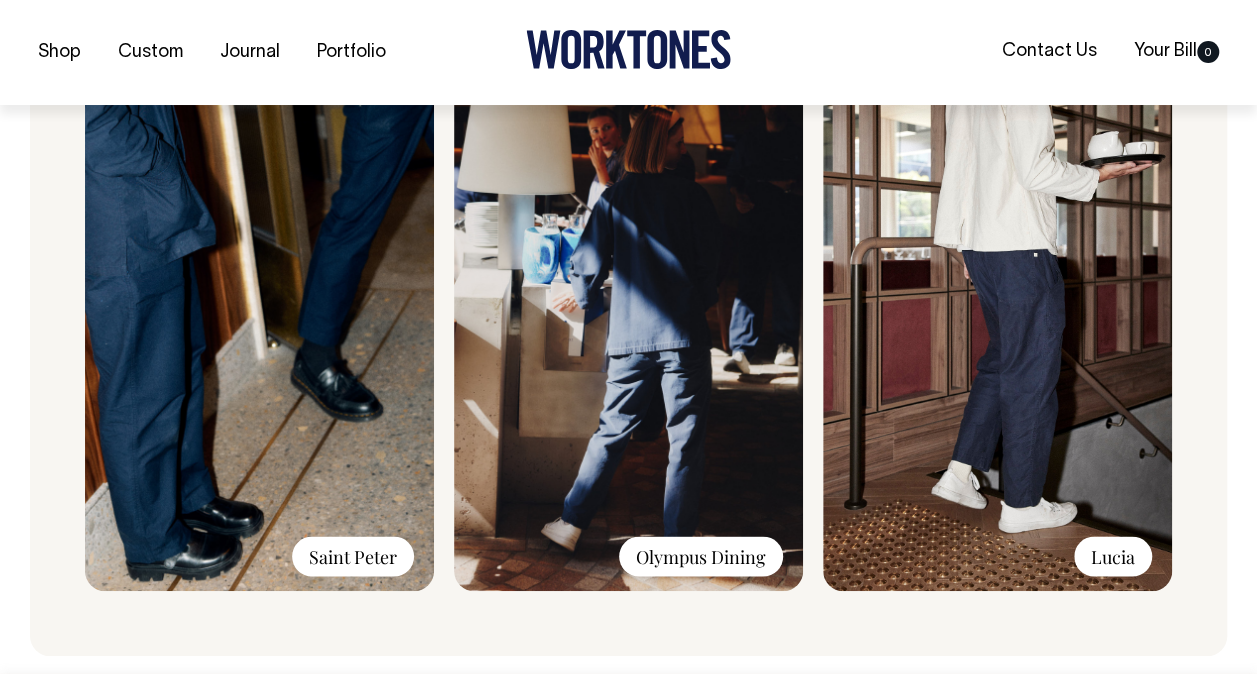 click at bounding box center (628, 323) 